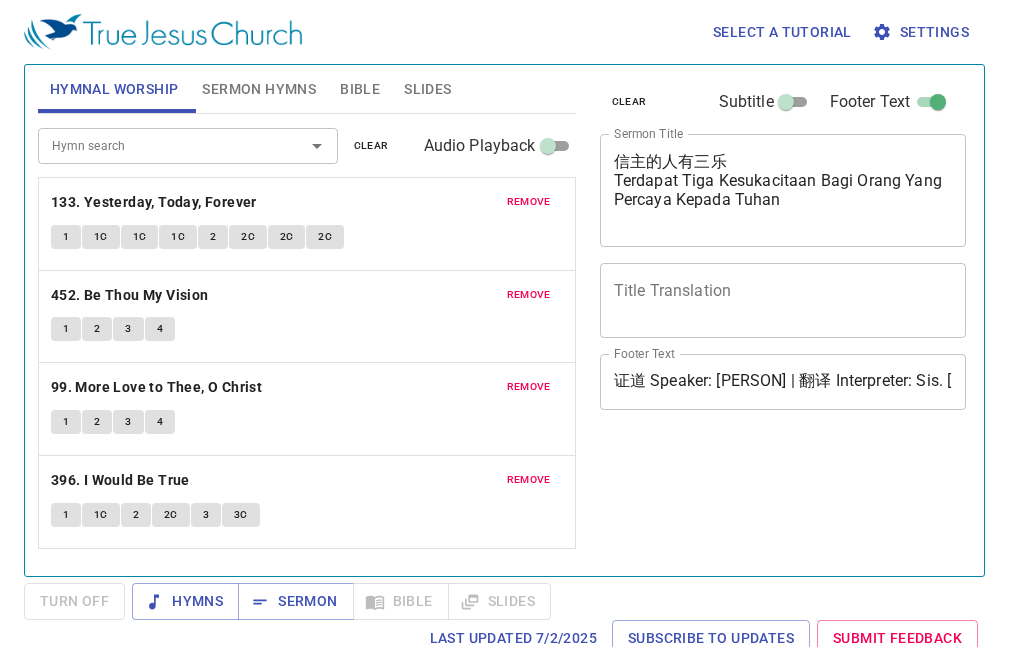 scroll, scrollTop: 0, scrollLeft: 0, axis: both 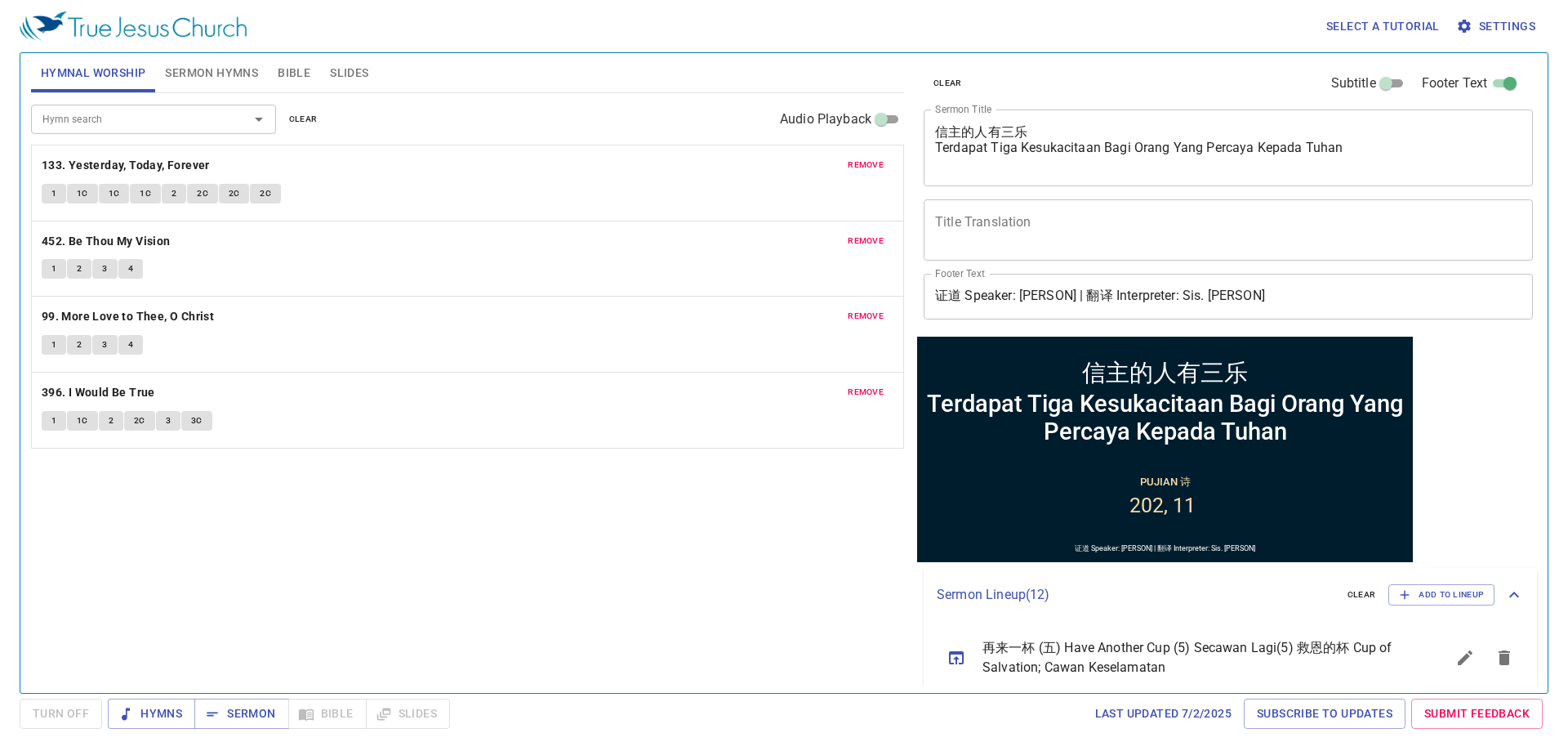 click on "remove" at bounding box center (866, 165) 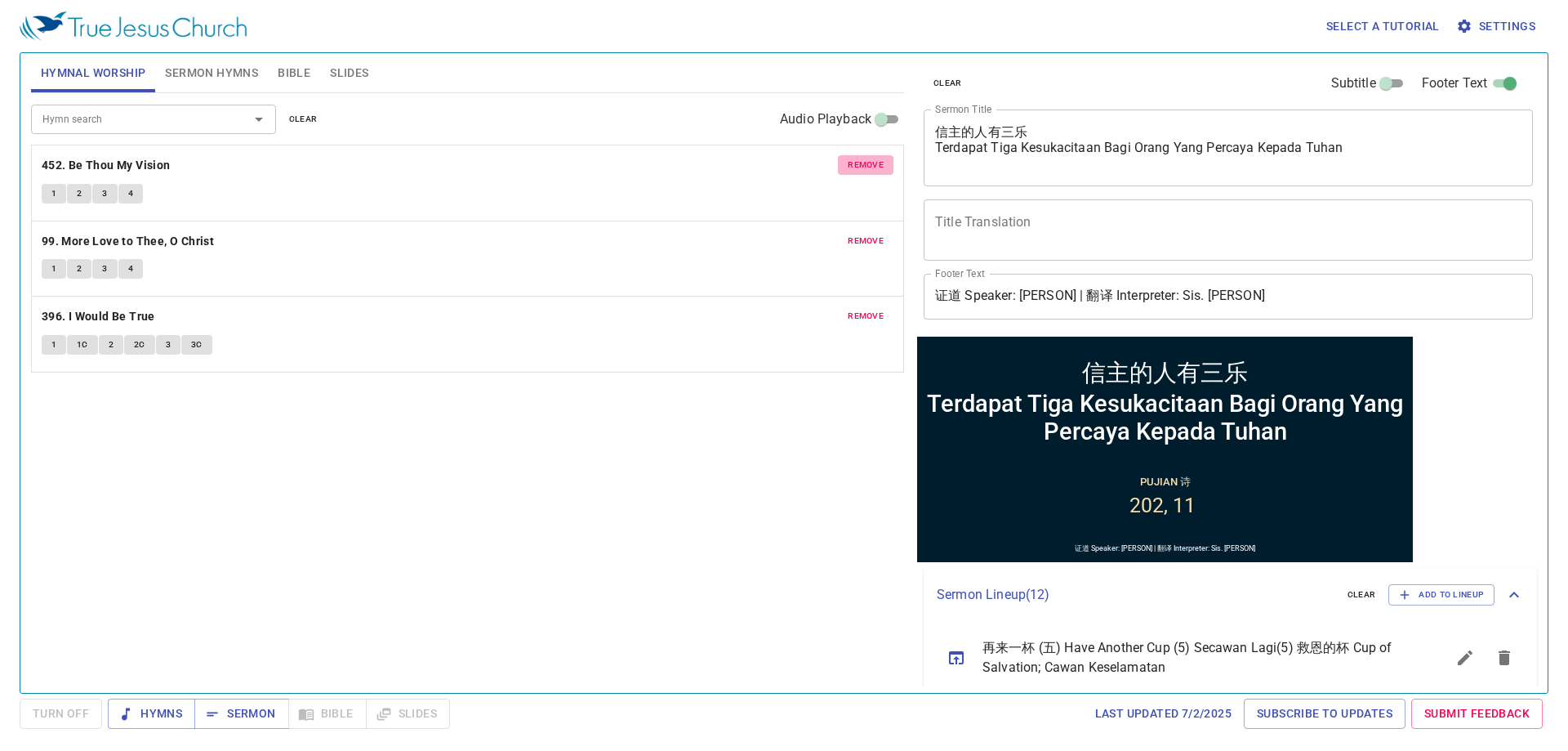 click on "remove" at bounding box center (866, 165) 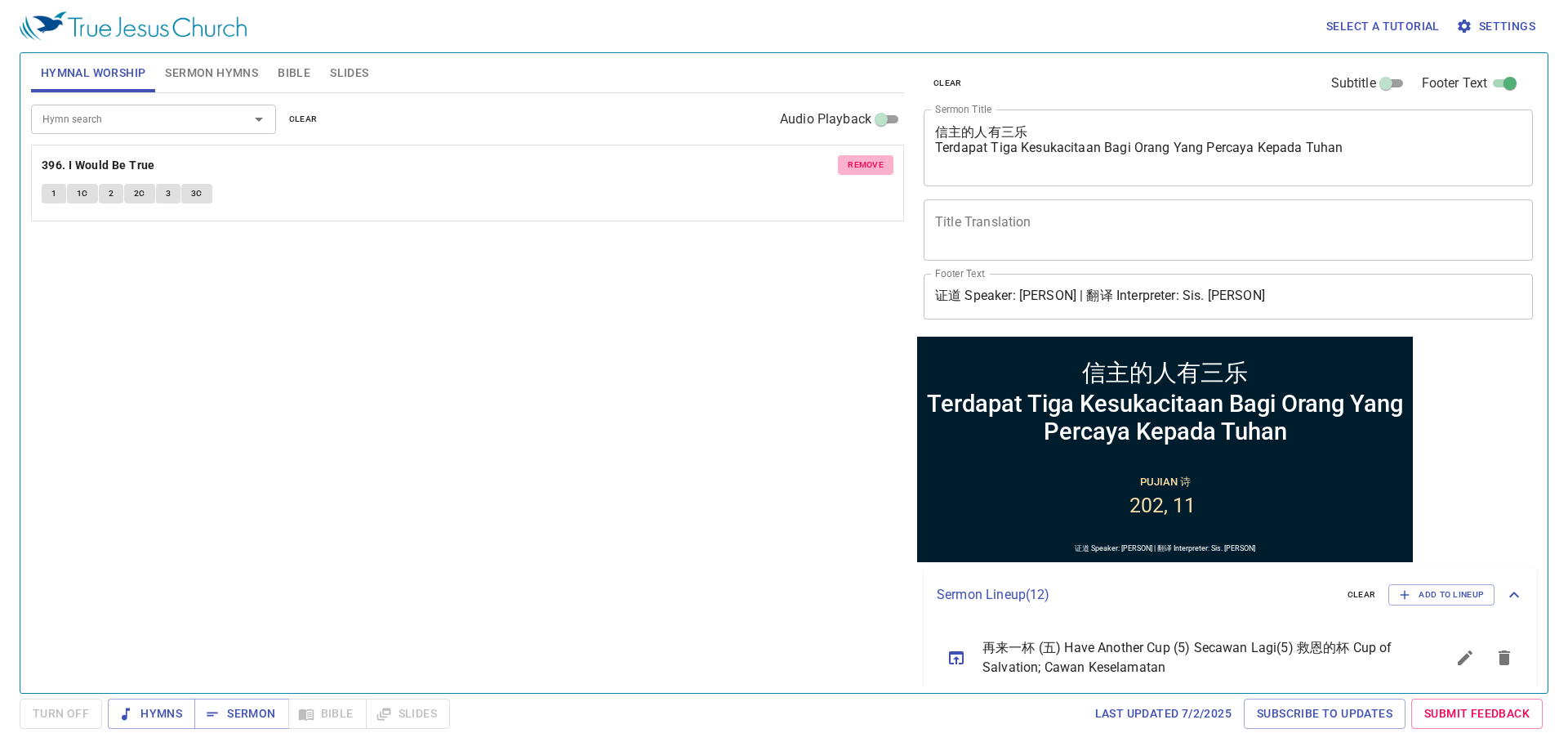 click on "remove" at bounding box center (866, 165) 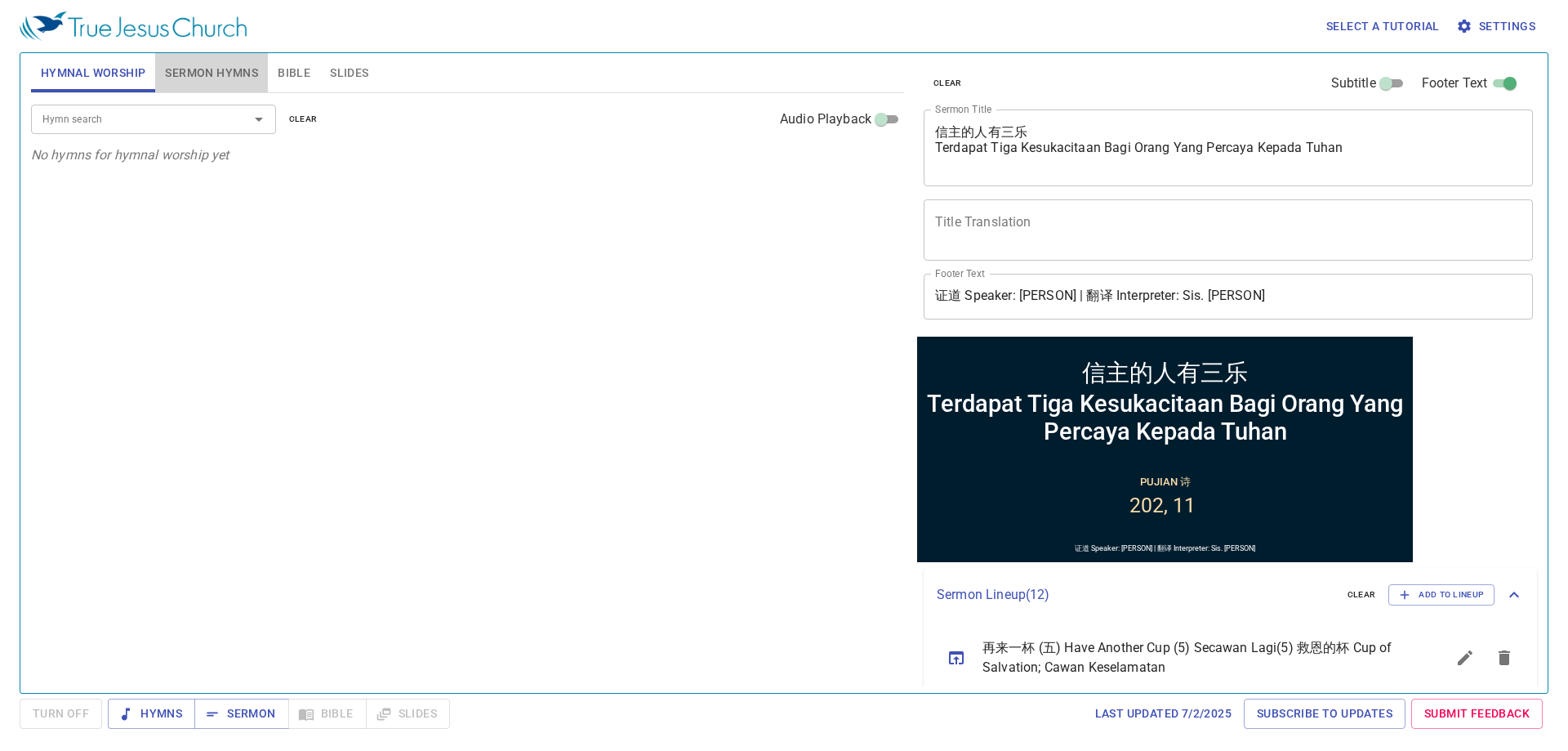 click on "Sermon Hymns" at bounding box center (212, 73) 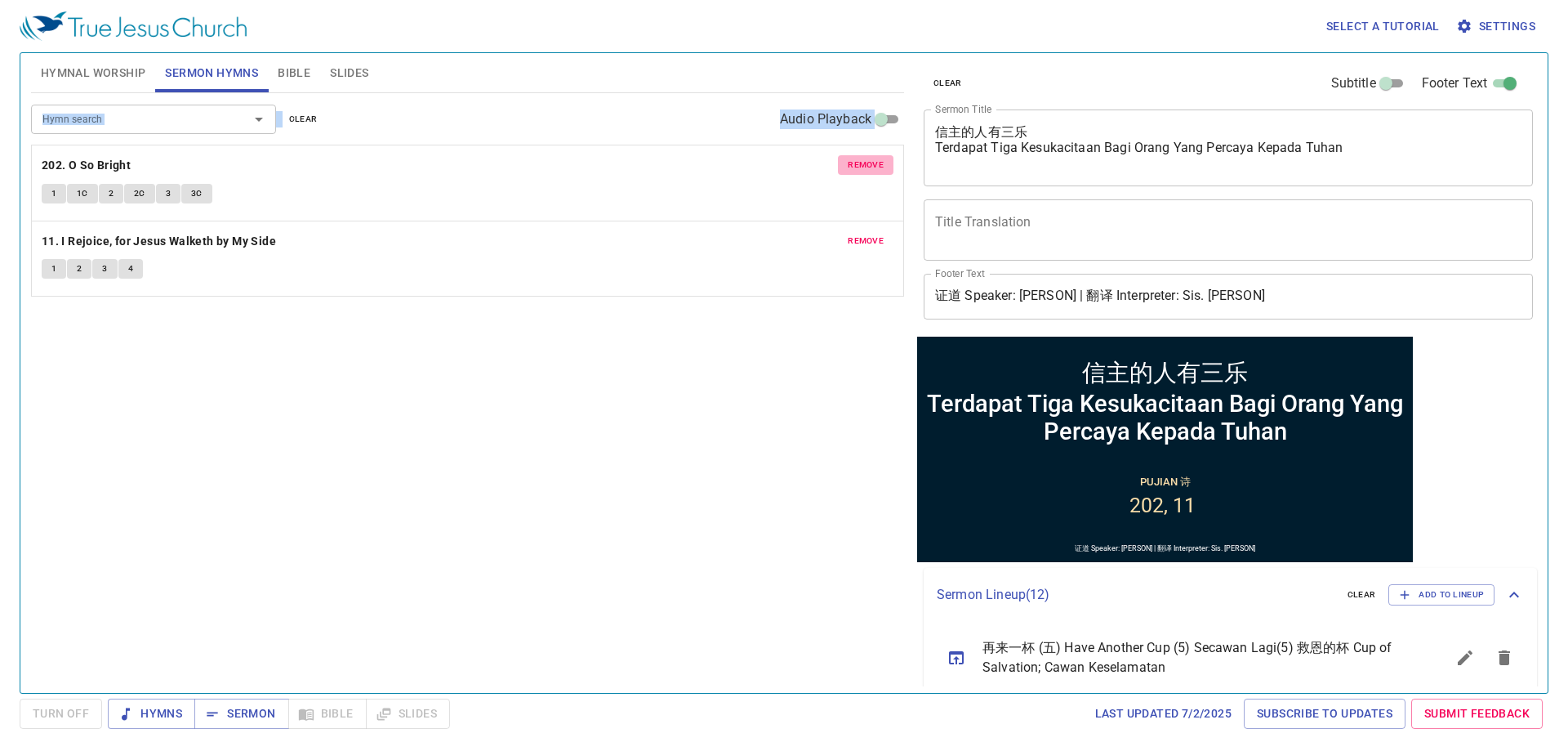 click on "remove" at bounding box center [866, 165] 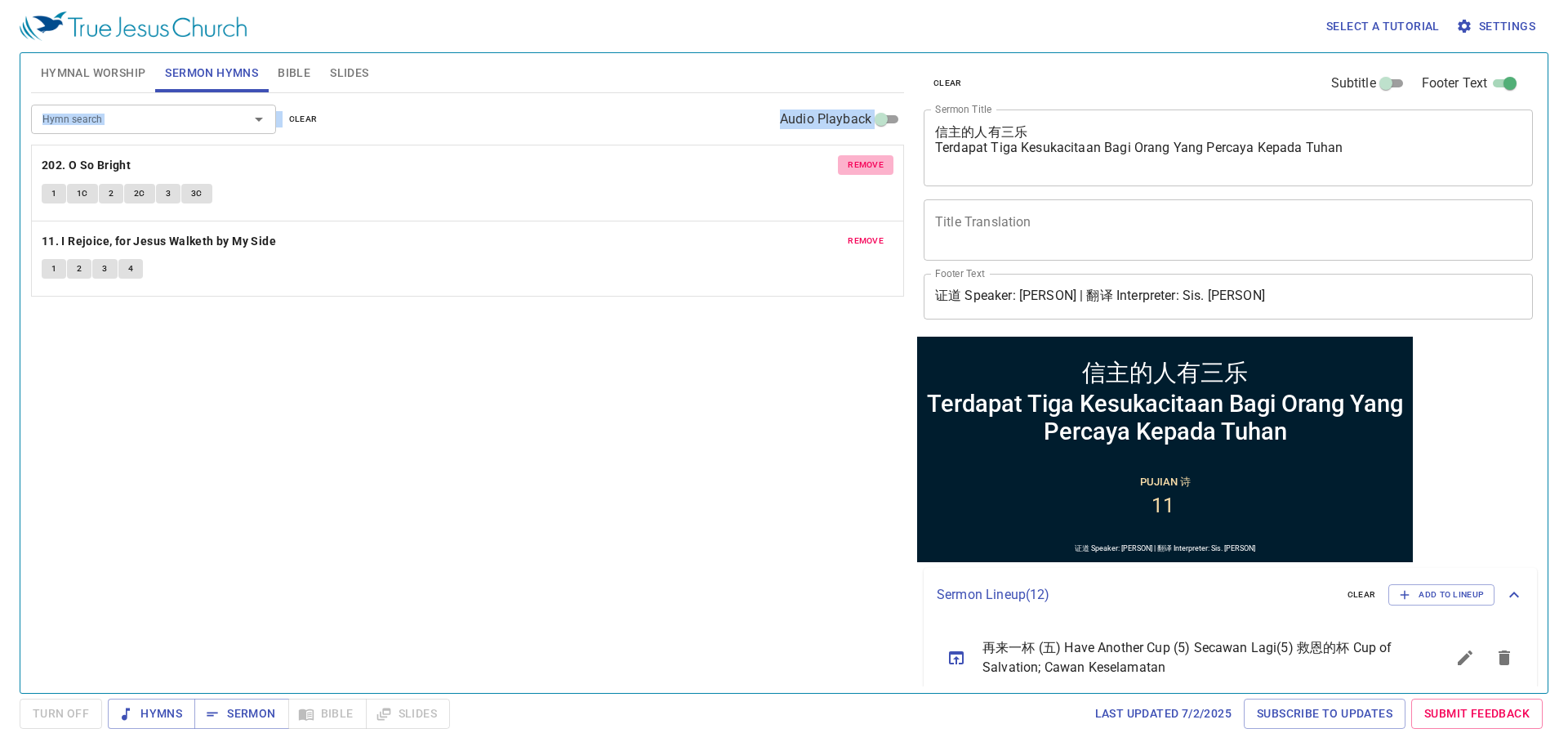 click on "remove" at bounding box center [866, 241] 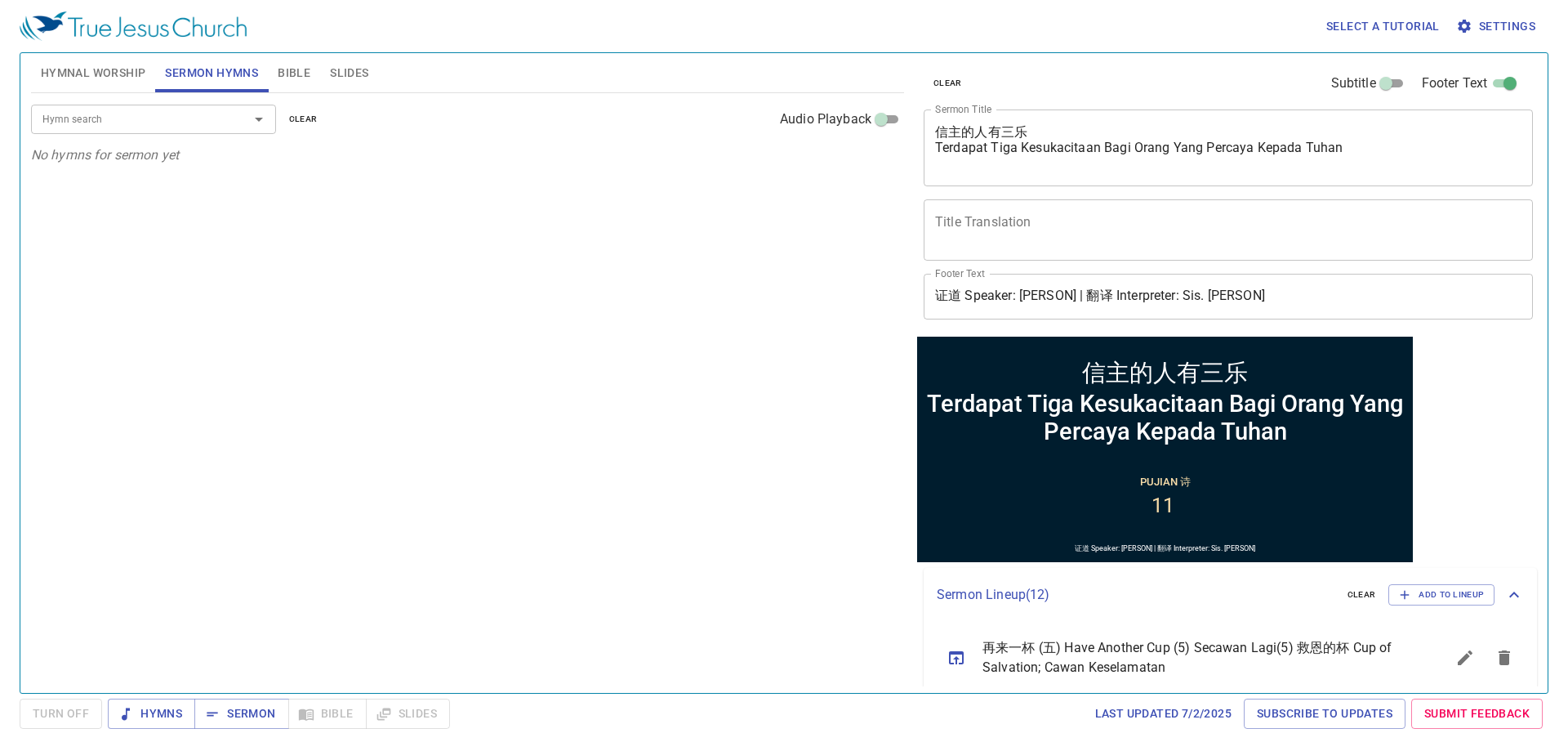 click on "No hymns for sermon yet" at bounding box center (467, 155) 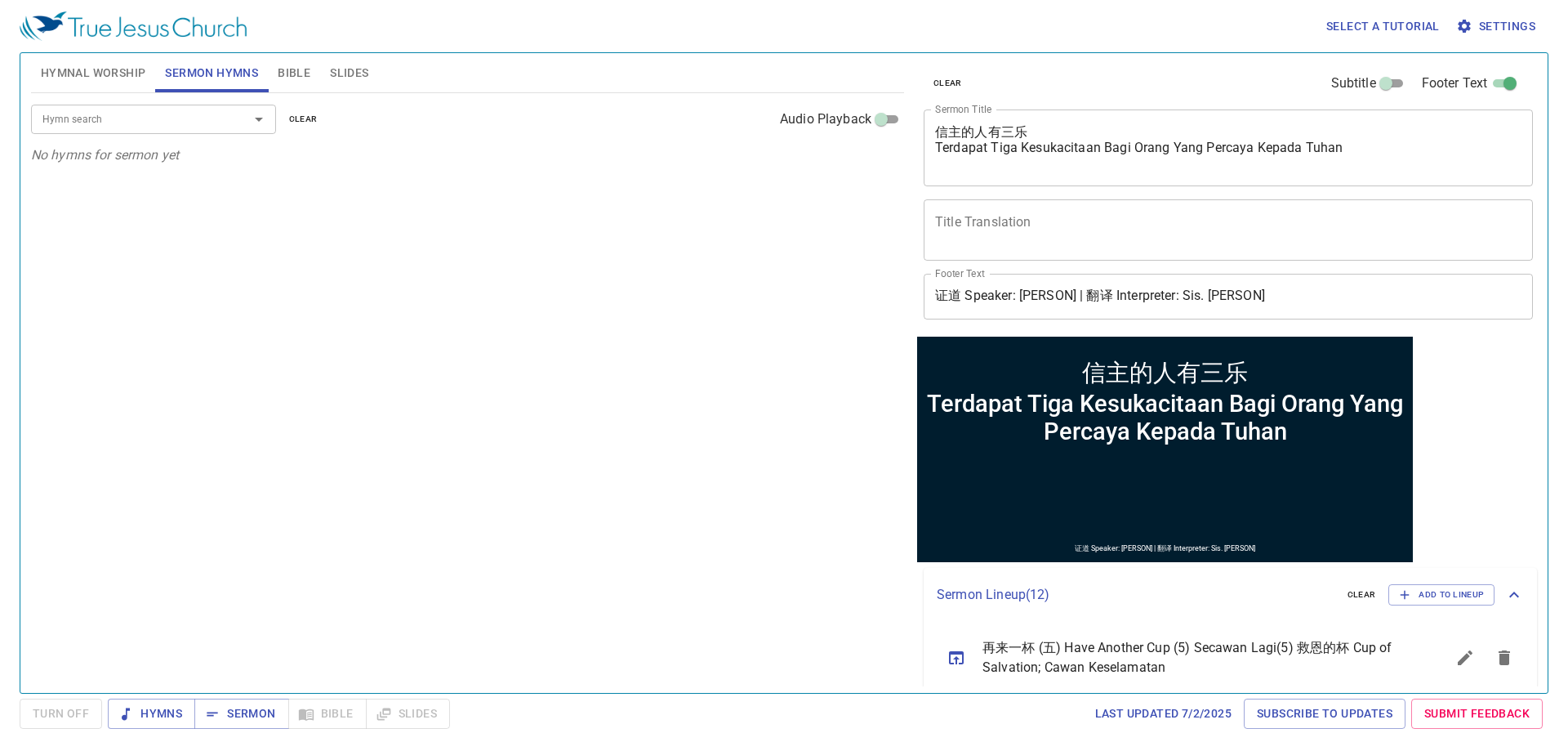 drag, startPoint x: 934, startPoint y: 134, endPoint x: 1263, endPoint y: 135, distance: 329.00152 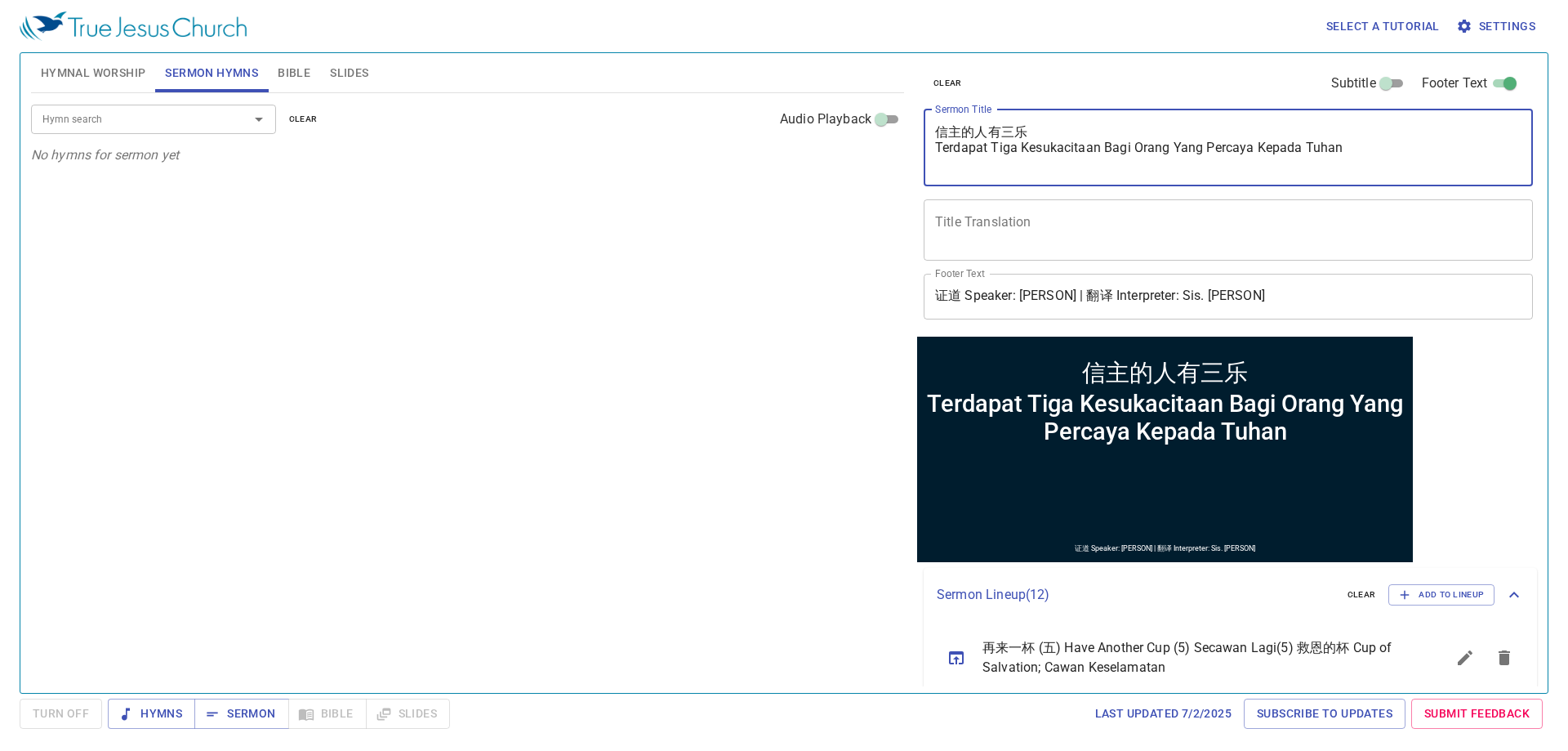 drag, startPoint x: 939, startPoint y: 132, endPoint x: 1354, endPoint y: 143, distance: 415.14576 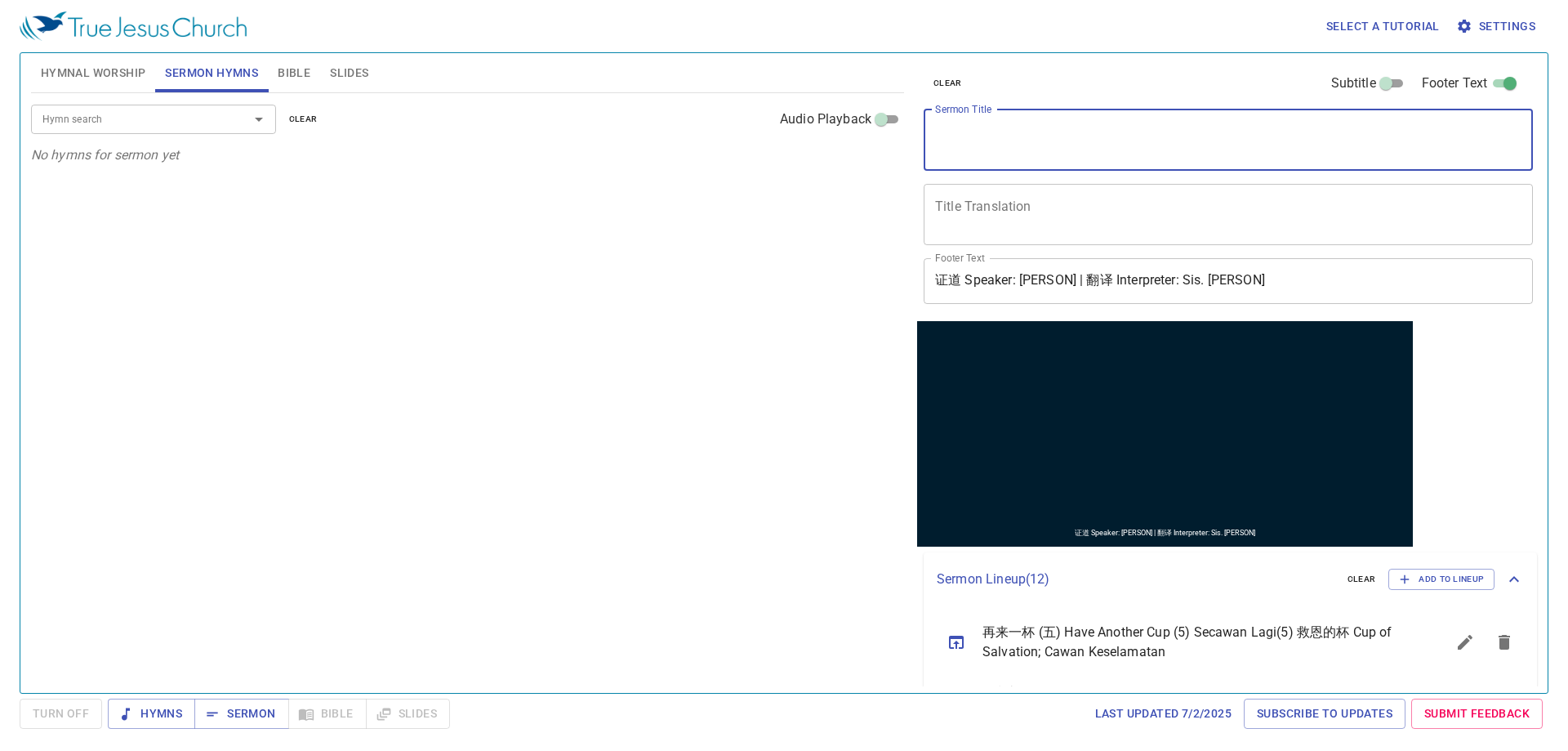 type 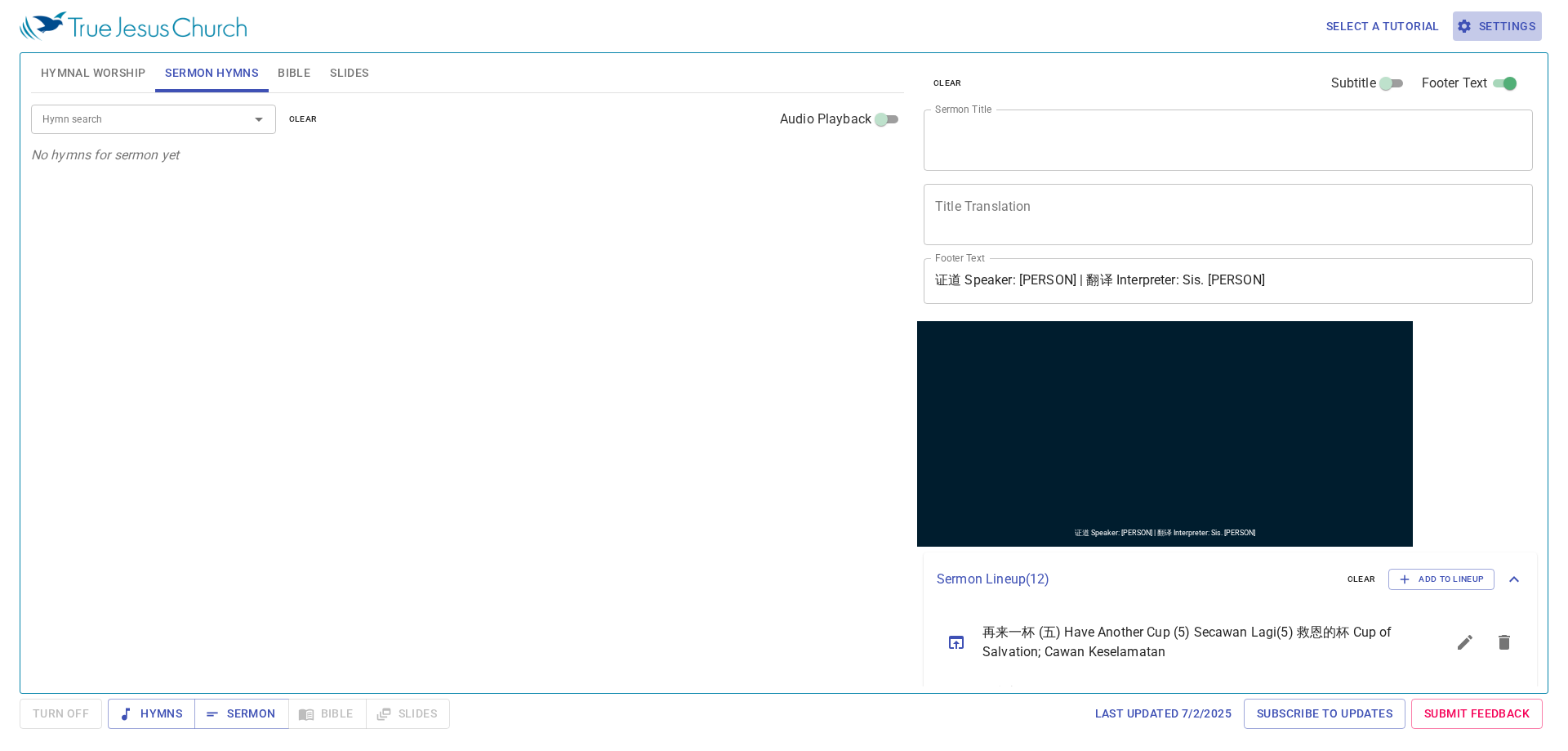 click on "Settings" at bounding box center [1497, 26] 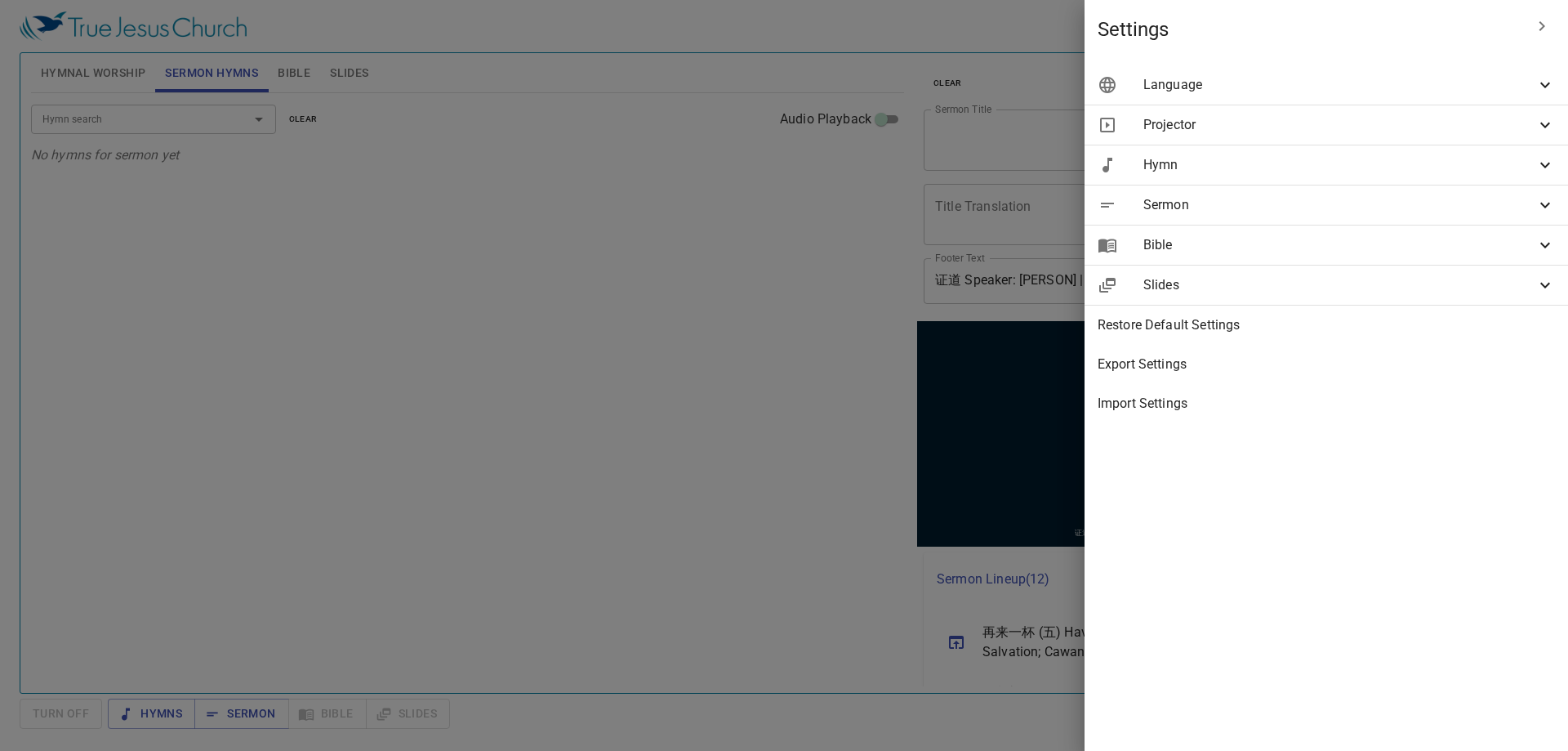 click on "Language" at bounding box center (1339, 85) 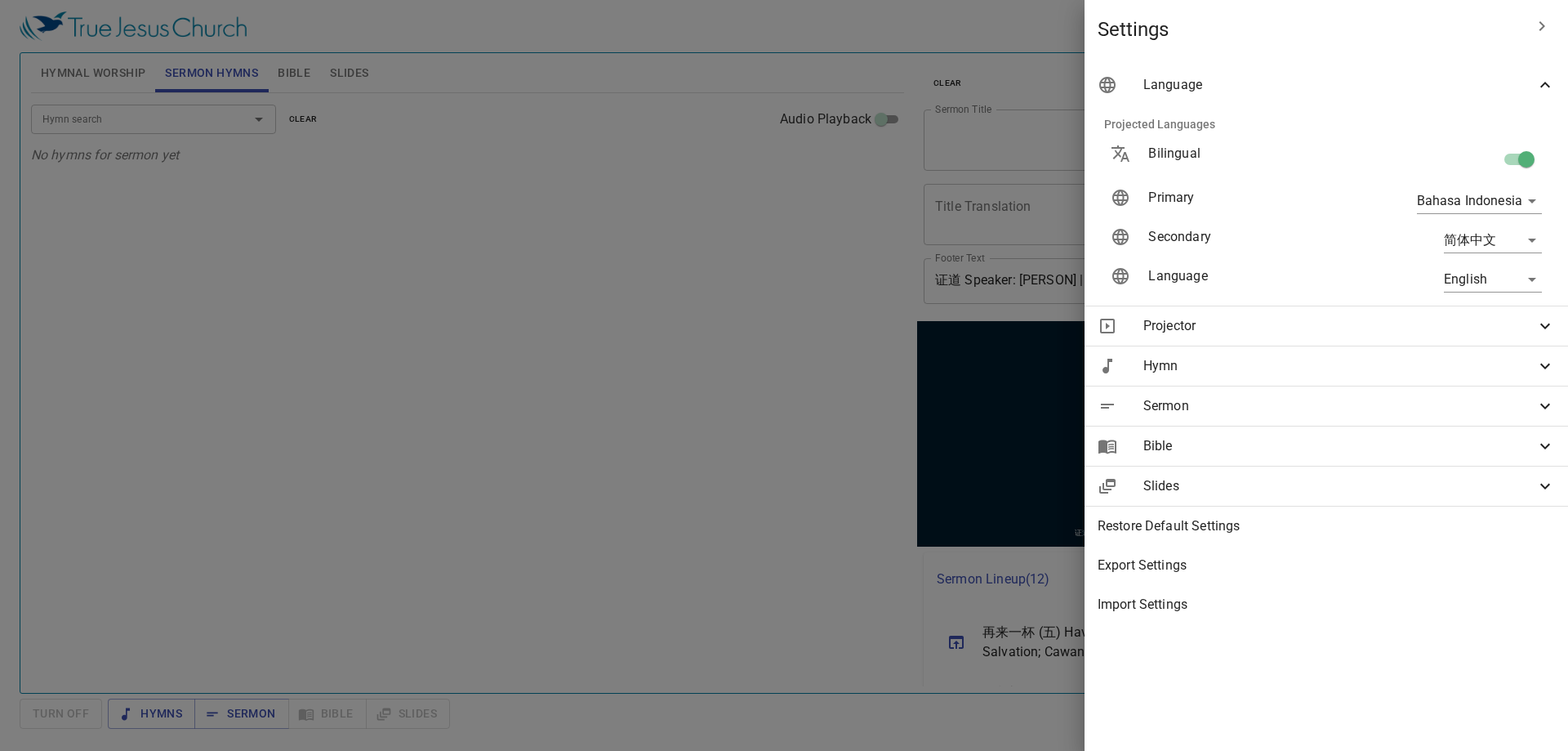 click on "Select a tutorial Settings Hymnal Worship Sermon Hymns Bible Slides Hymn search Hymn search   clear Audio Playback No hymns for hymnal worship yet Hymn search Hymn search   clear Audio Playback No hymns for sermon yet Genesis 1 Bible Reference (Ctrl + /) Bible Reference (Ctrl + /)   Verse History   Previous  (←, ↑)     Next  (→, ↓) Show 1 verse Show 2 verses Show 3 verses Show 4 verses Show 5 verses 1 Pada mulanya  Allah  menciptakan  langit  dan bumi .    ﻿起初 ，　神 创造 天 地 。 2 Bumi  belum berbentuk  dan kosong ; gelap gulita  menutupi  samudera raya , dan Roh  Allah  melayang-layang  di atas  permukaan  air .    地 是 空虚 混沌 ，渊 面 黑暗 ；　神 的灵 运行 在水 面 上 。 3 Berfirmanlah  Allah : "Jadilah  terang ." Lalu terang  itu jadi .    神 说 ：要有 光 ，就有了光 。 4 Allah  melihat  bahwa  terang  itu baik , lalu dipisahkan-Nyalah  terang  itu dari  gelap .    神 看 光 是好的 ，就把光 暗 分开了 。 5 Dan Allah  ." at bounding box center (784, 375) 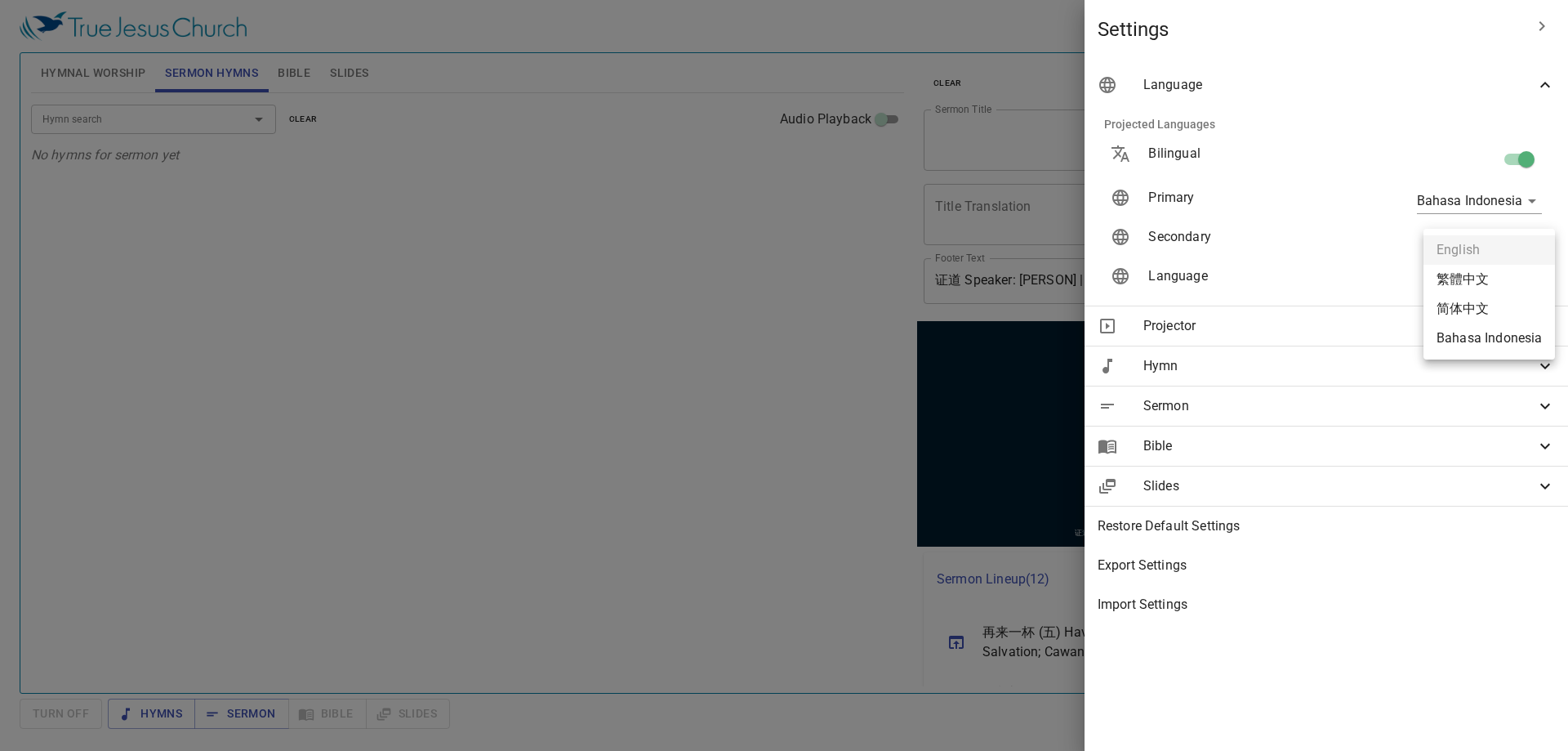 click on "简体中文" at bounding box center [1489, 309] 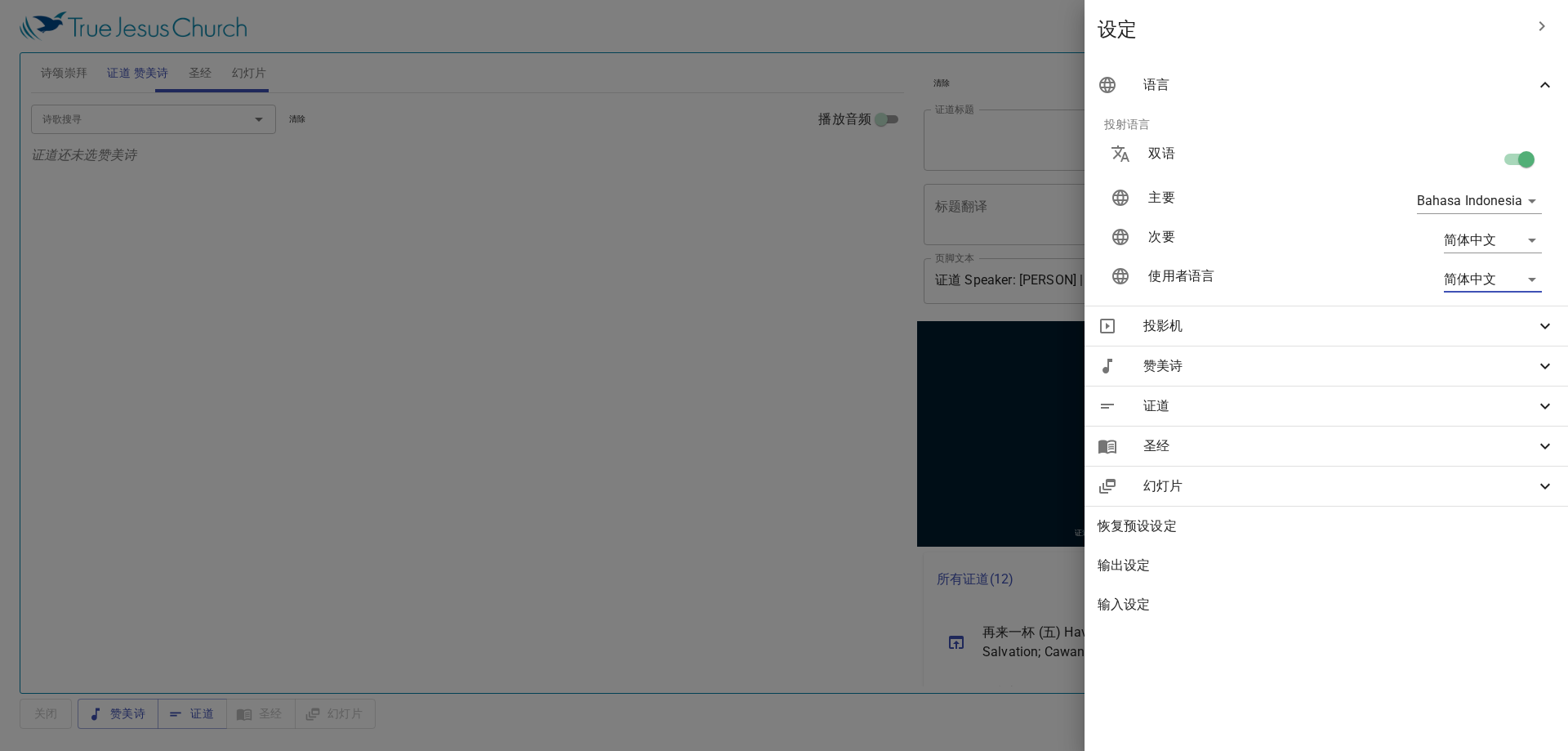 click on "选择教程 设定 诗颂崇拜 证道 赞美诗 圣经 幻灯片 诗歌搜寻 诗歌搜寻   清除 播放音频 诗颂崇拜还未选赞美诗 诗歌搜寻 诗歌搜寻   清除 播放音频 证道还未选赞美诗 创世记 1 挑选圣经章节 (Ctrl + /) 挑选圣经章节 (Ctrl + /)   经文历史   上一节  (←, ↑)     下一节  (→, ↓) 显示 1 节 显示 2 节 显示 3 节 显示 4 节 显示 5 节 1 Pada mulanya  Allah  menciptakan  langit  dan bumi .    ﻿起初 ，　神 创造 天 地 。 2 Bumi  belum berbentuk  dan kosong ; gelap gulita  menutupi  samudera raya , dan Roh  Allah  melayang-layang  di atas  permukaan  air .    地 是 空虚 混沌 ，渊 面 黑暗 ；　神 的灵 运行 在水 面 上 。 3 Berfirmanlah  Allah : "Jadilah  terang ." Lalu terang  itu jadi .    神 说 ：要有 光 ，就有了光 。 4 Allah  melihat  bahwa  terang  itu baik , lalu dipisahkan-Nyalah  terang  itu dari  gelap .    神 看 光 是好的 ，就把光 暗 分开了 。 5 ." at bounding box center (784, 375) 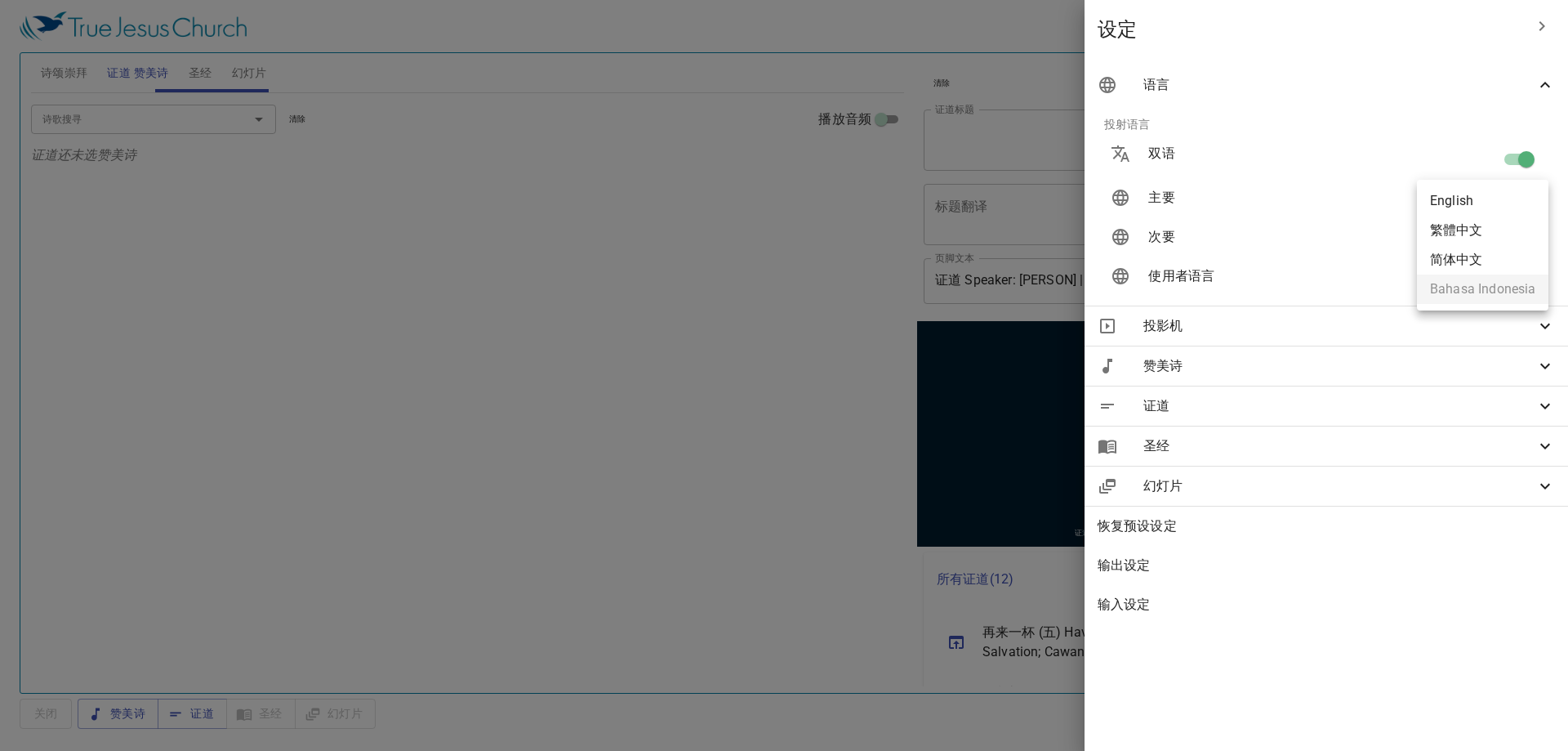 drag, startPoint x: 1472, startPoint y: 254, endPoint x: 1476, endPoint y: 244, distance: 10.77033 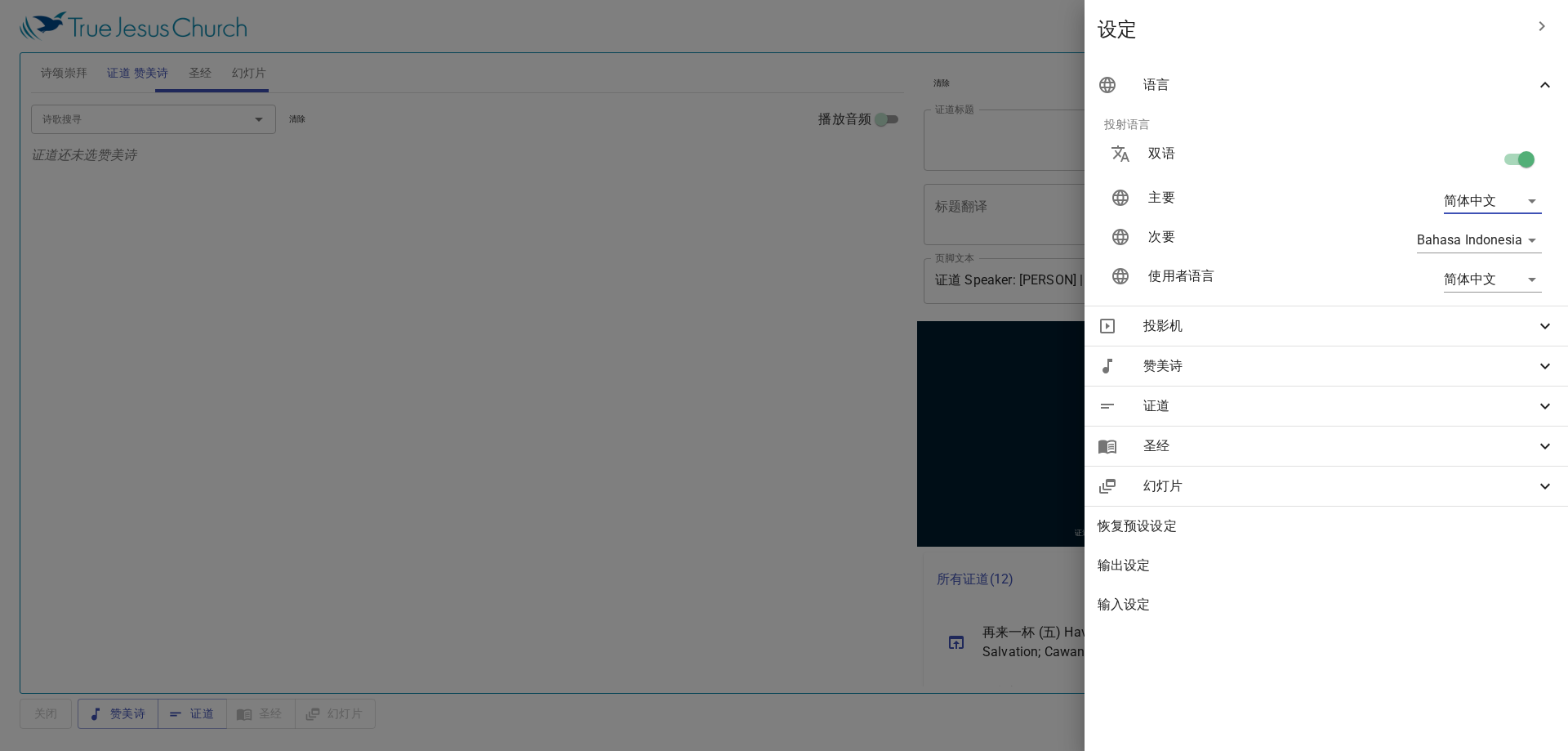 click on "选择教程 设定 诗颂崇拜 证道 赞美诗 圣经 幻灯片 诗歌搜寻 诗歌搜寻   清除 播放音频 诗颂崇拜还未选赞美诗 诗歌搜寻 诗歌搜寻   清除 播放音频 证道还未选赞美诗 创世记 1 挑选圣经章节 (Ctrl + /) 挑选圣经章节 (Ctrl + /)   经文历史   上一节  (←, ↑)     下一节  (→, ↓) 显示 1 节 显示 2 节 显示 3 节 显示 4 节 显示 5 节 1 ﻿起初 ，　神 创造 天 地 。   Pada mulanya  Allah  menciptakan  langit  dan bumi .  2 地 是 空虚 混沌 ，渊 面 黑暗 ；　神 的灵 运行 在水 面 上 。   Bumi  belum berbentuk  dan kosong ; gelap gulita  menutupi  samudera raya , dan Roh  Allah  melayang-layang  di atas  permukaan  air .  3 神 说 ：要有 光 ，就有了光 。   Berfirmanlah  Allah : "Jadilah  terang ." Lalu terang  itu jadi .  4 神 看 光 是好的 ，就把光 暗 分开了 。   Allah  melihat  bahwa  terang  itu baik , lalu dipisahkan-Nyalah  terang  itu dari  gelap .  5 神" at bounding box center [784, 375] 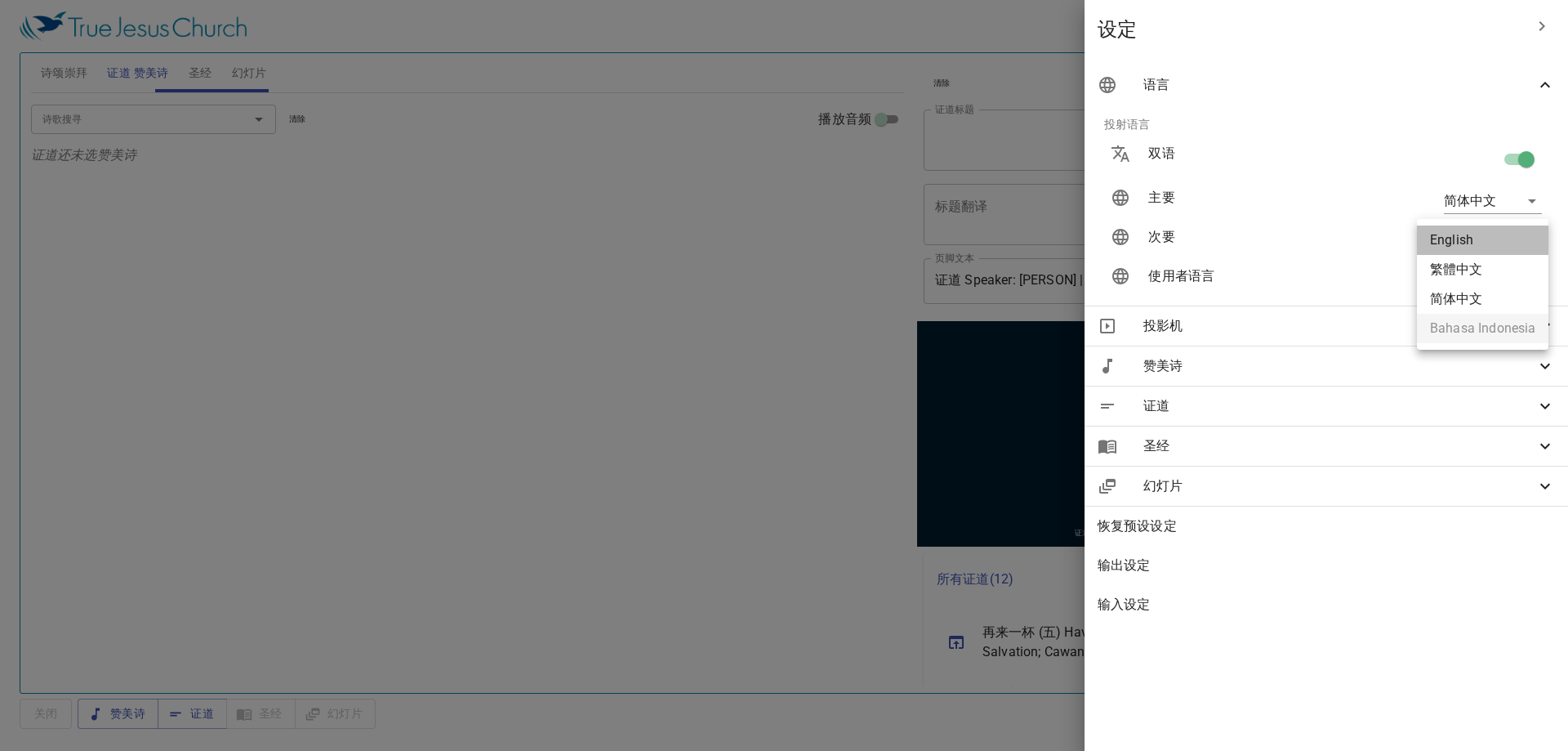 click on "English" at bounding box center [1482, 240] 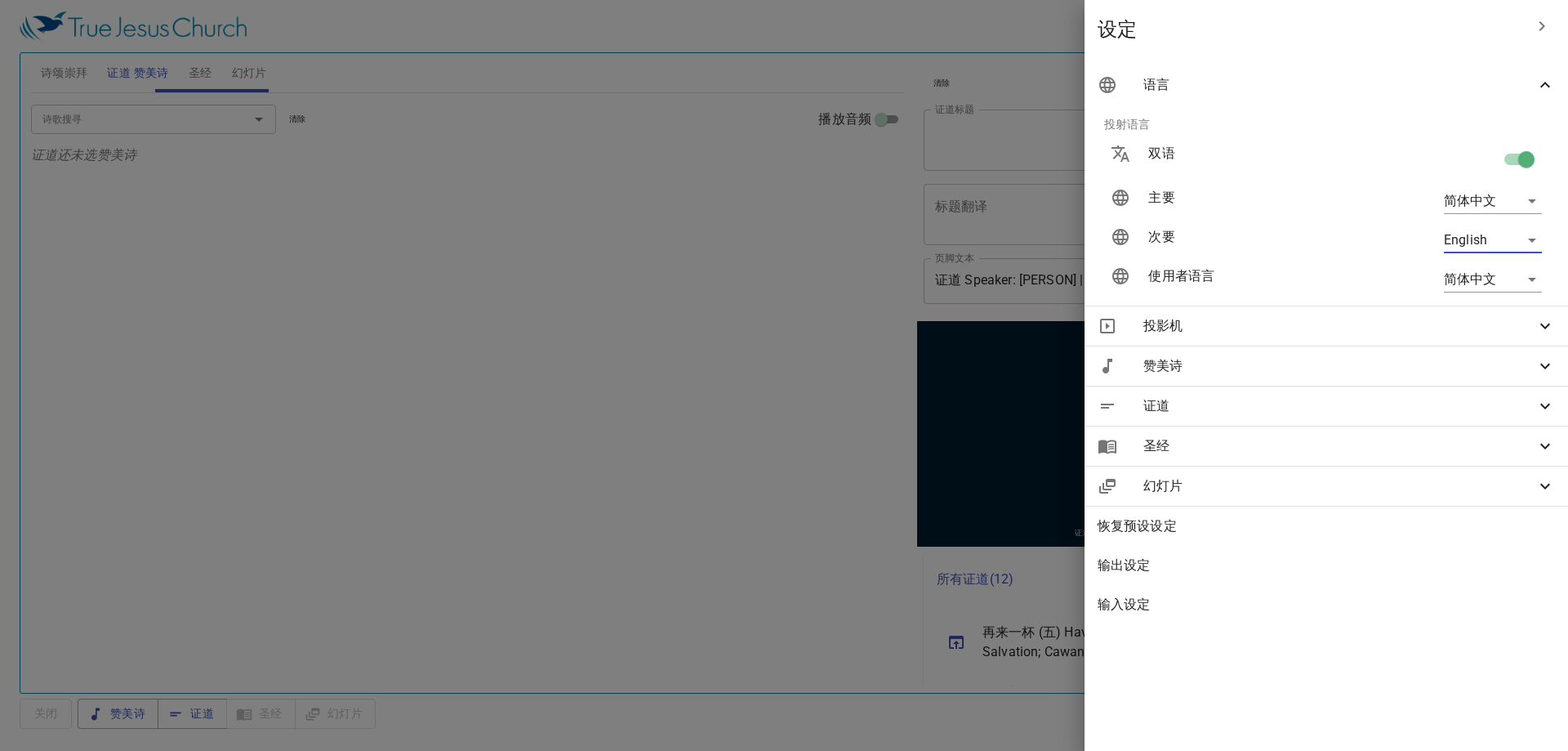 click at bounding box center [784, 375] 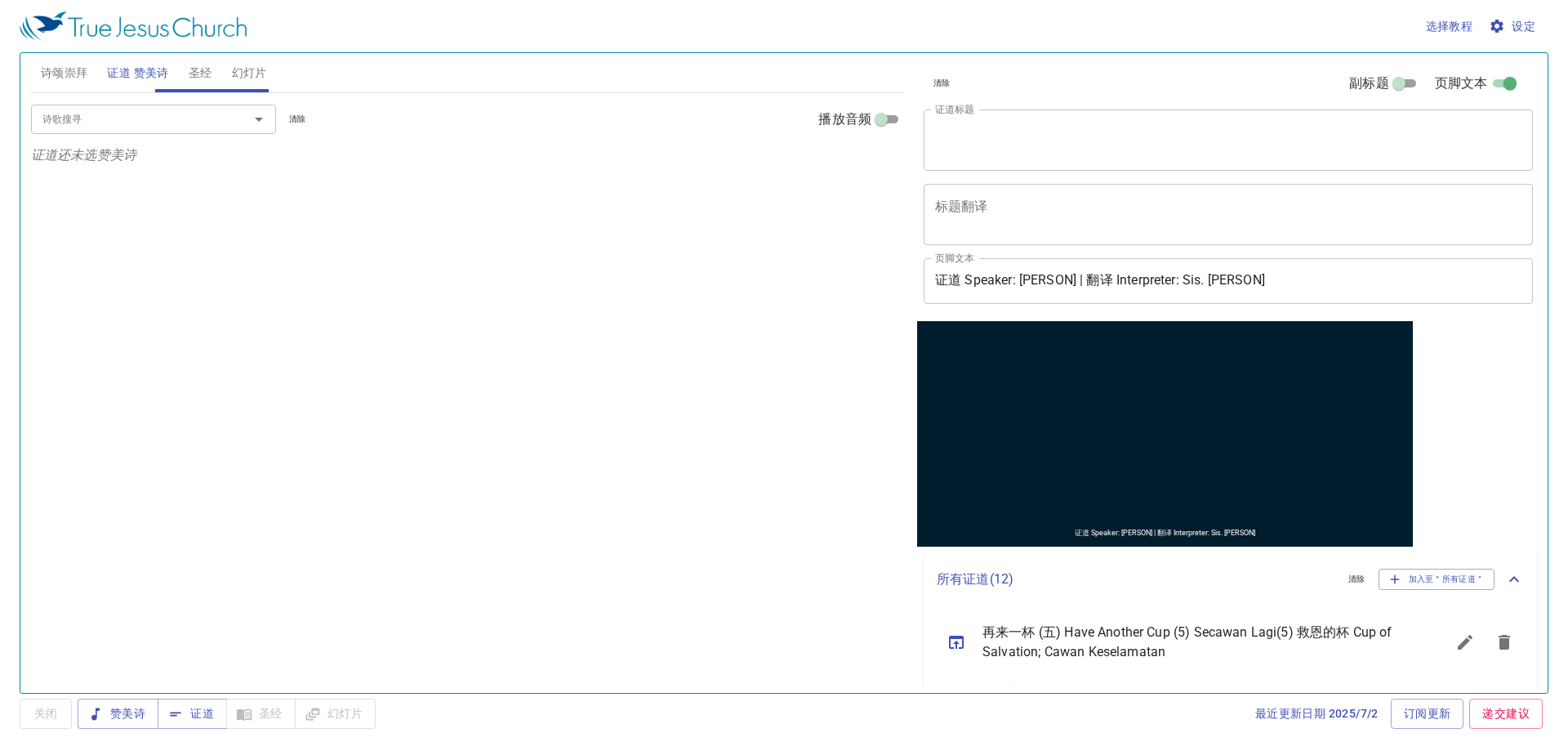 click on "幻灯片" at bounding box center [249, 73] 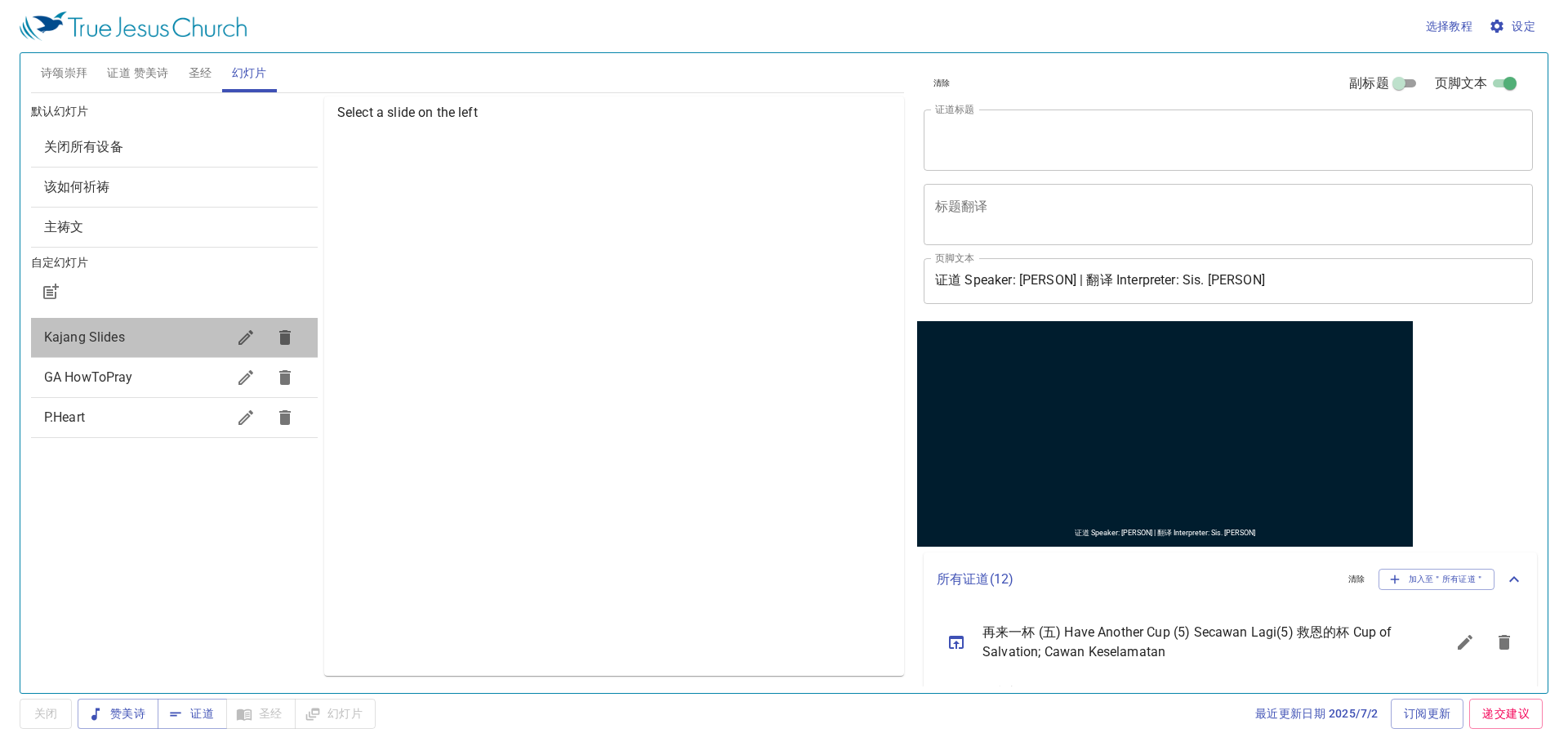 click on "Kajang Slides" at bounding box center [135, 338] 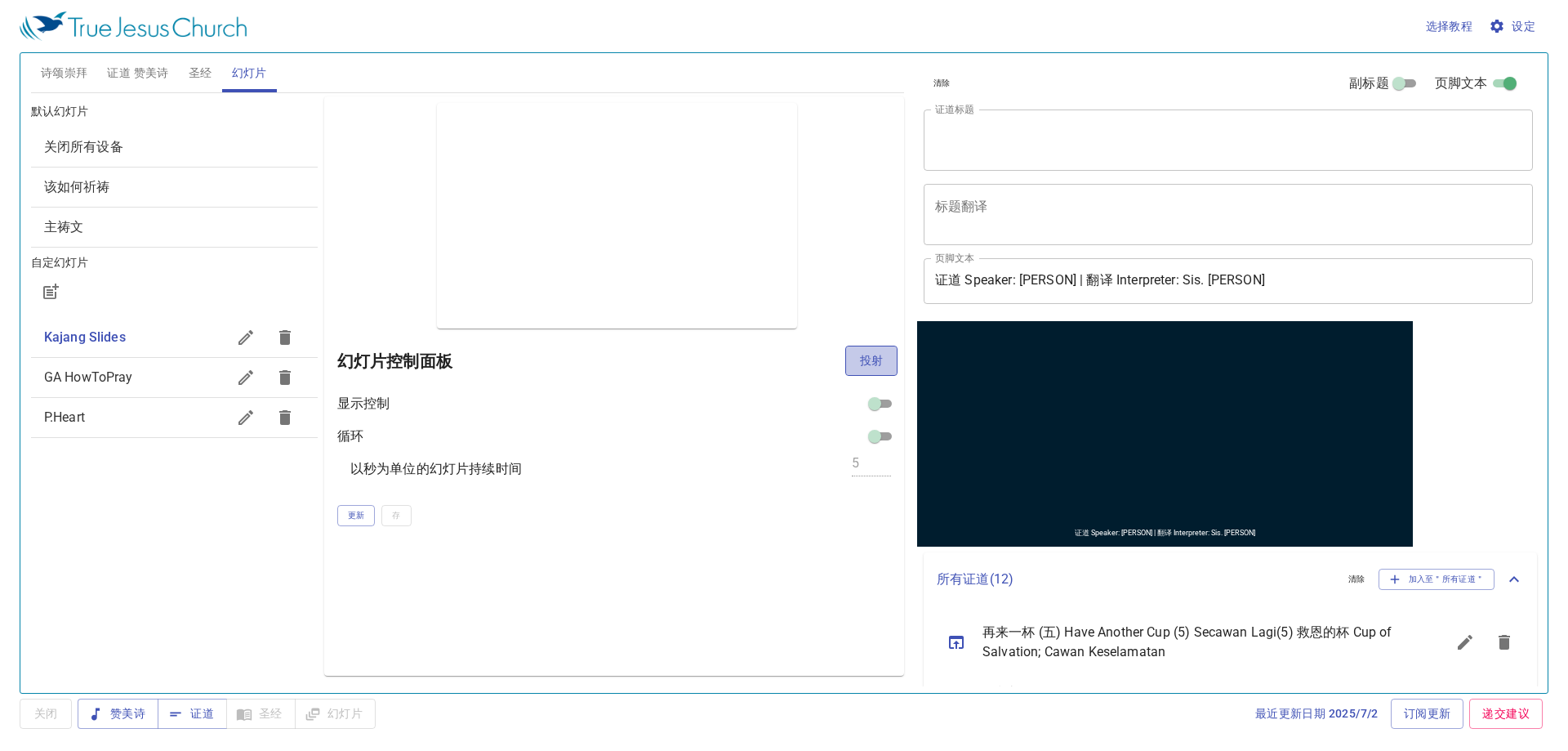 click on "投射" at bounding box center [871, 360] 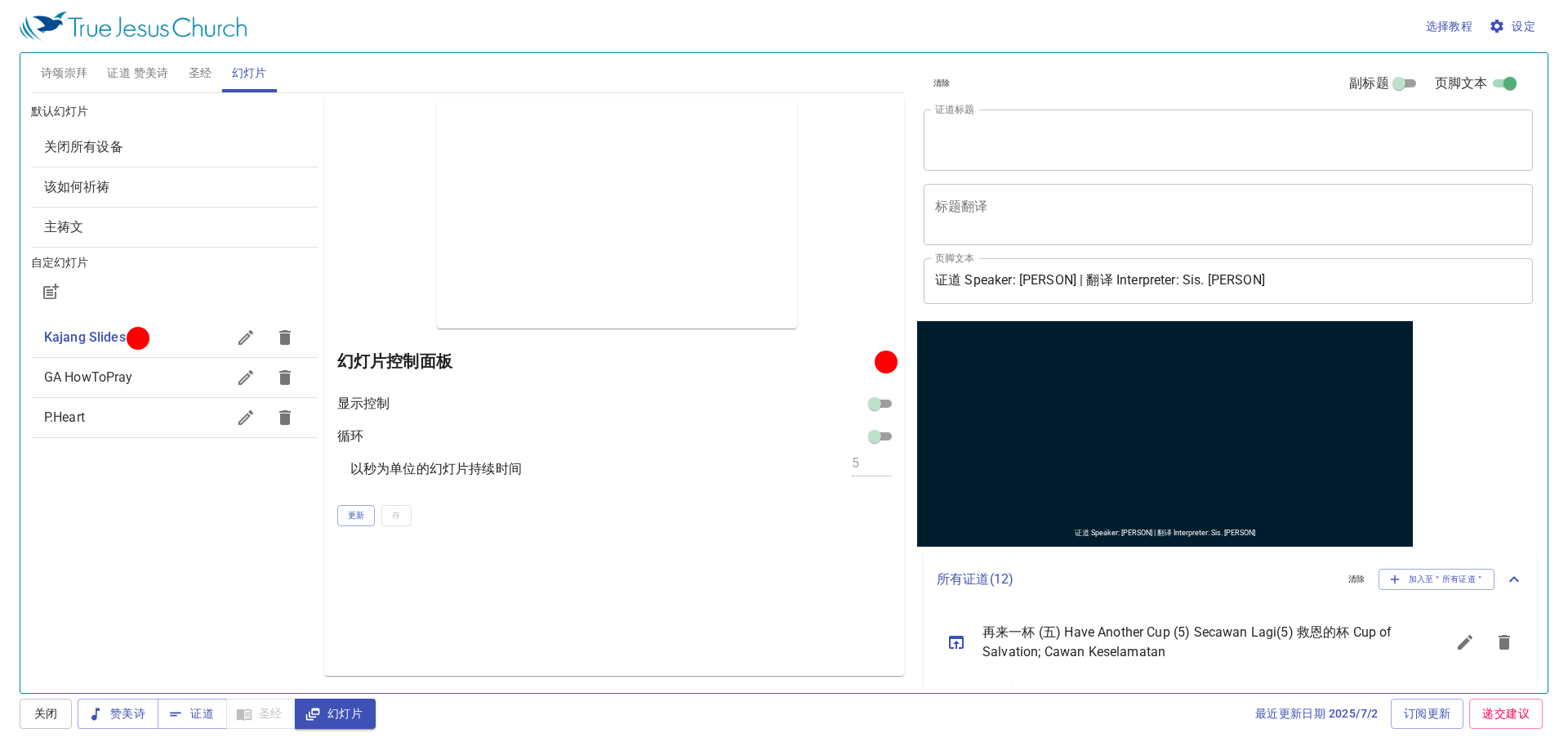 click on "圣经" at bounding box center [200, 73] 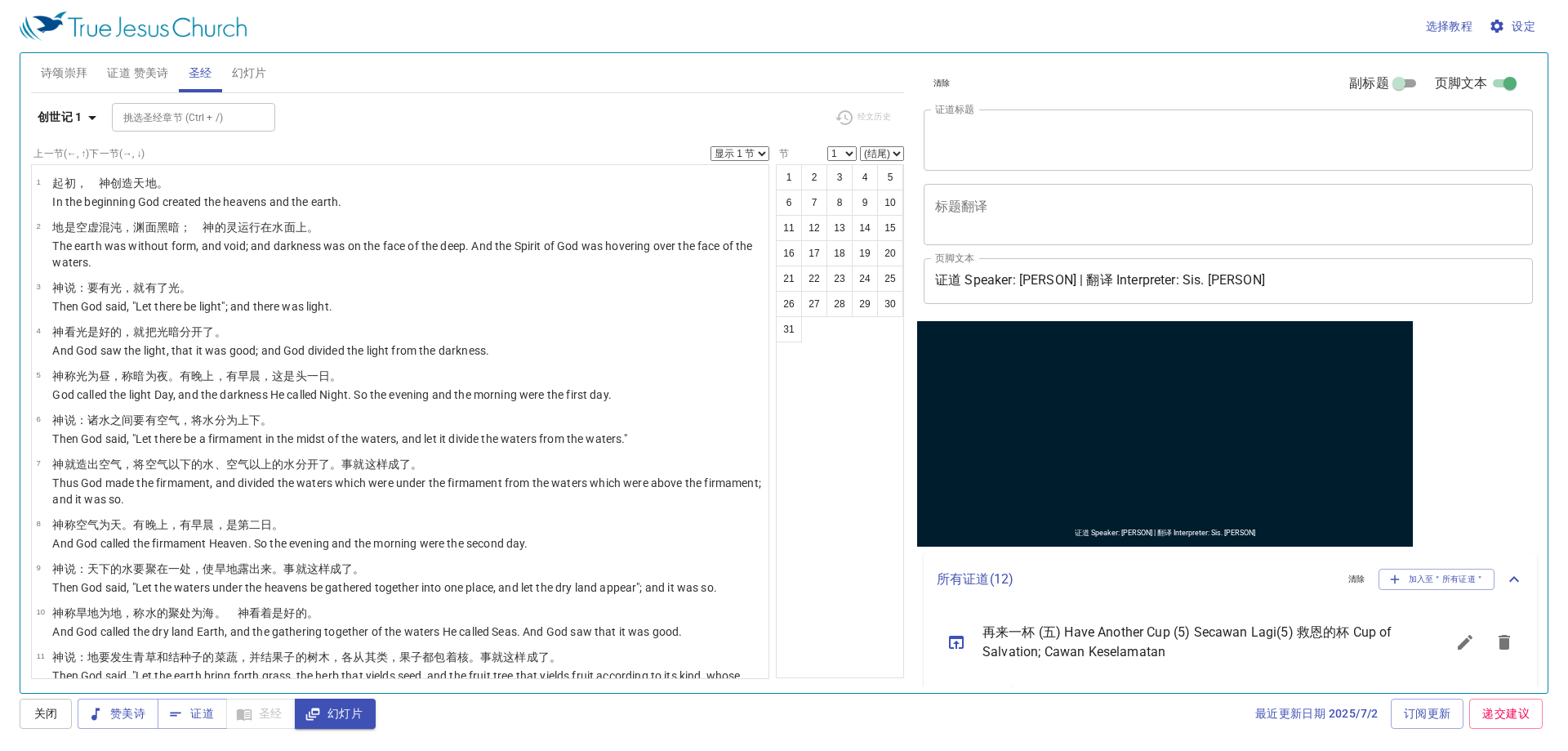 click on "证道 赞美诗" at bounding box center [137, 73] 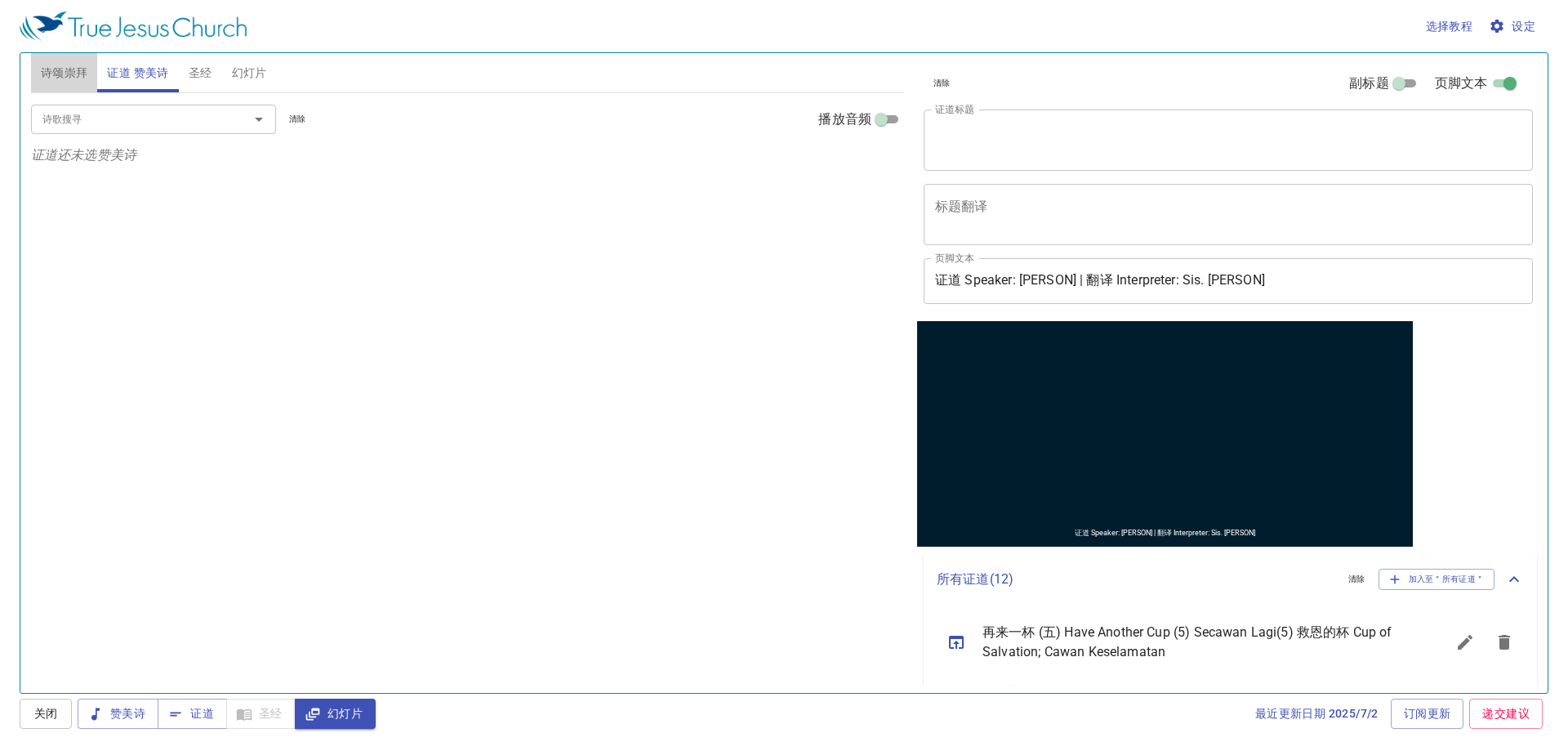 click on "诗颂崇拜" at bounding box center [65, 73] 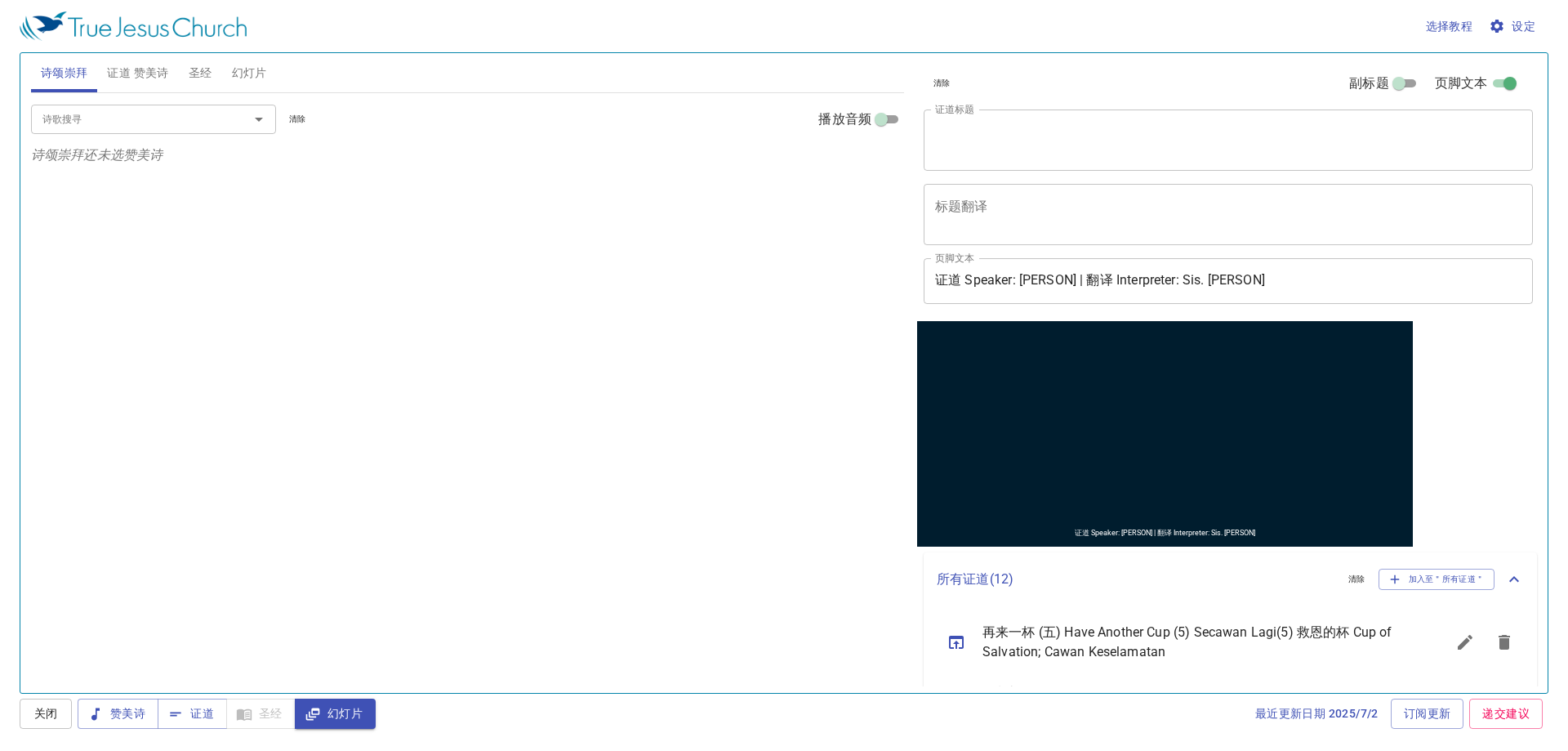 type 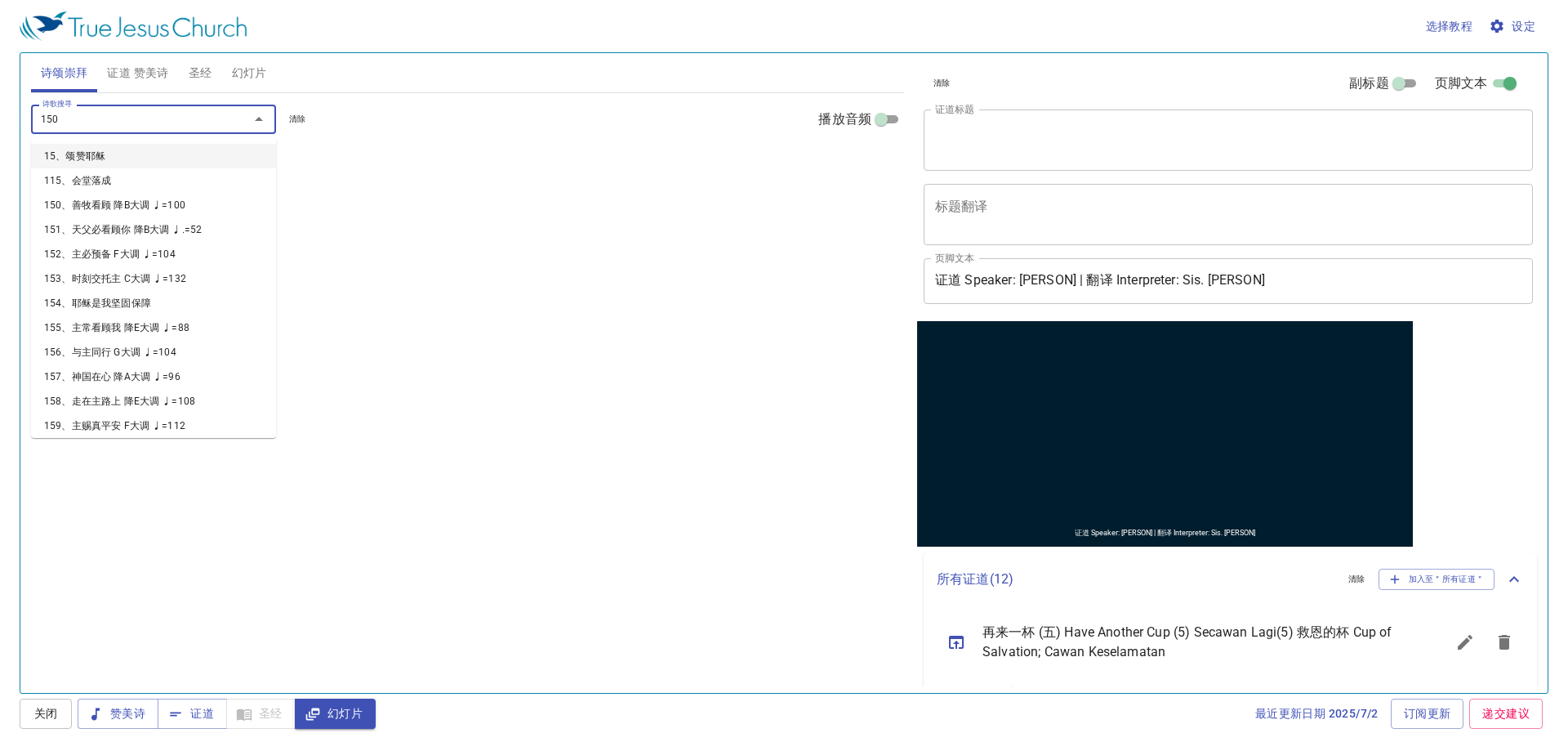 type on "150、善牧看顾 降B大调 ♩=100" 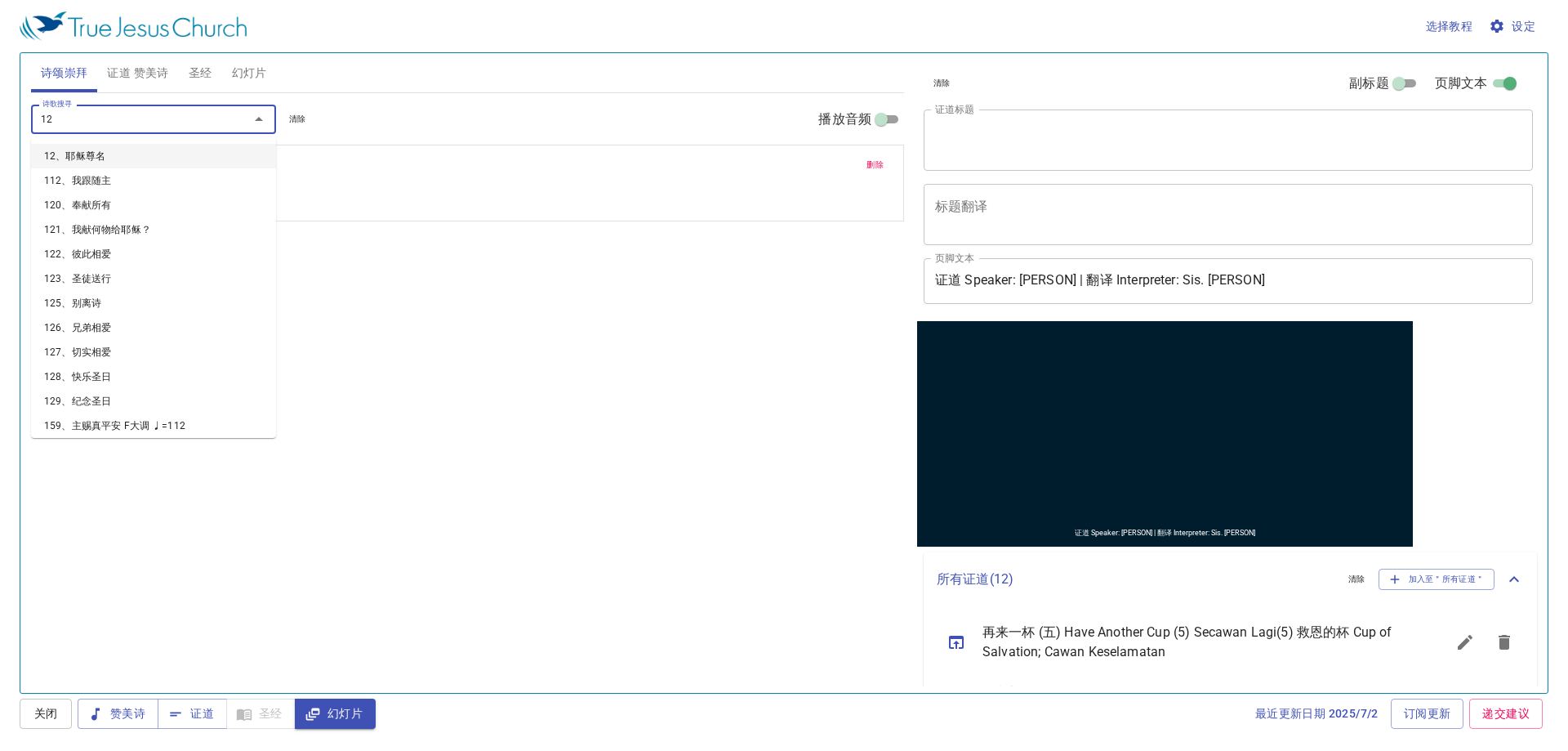 type on "121" 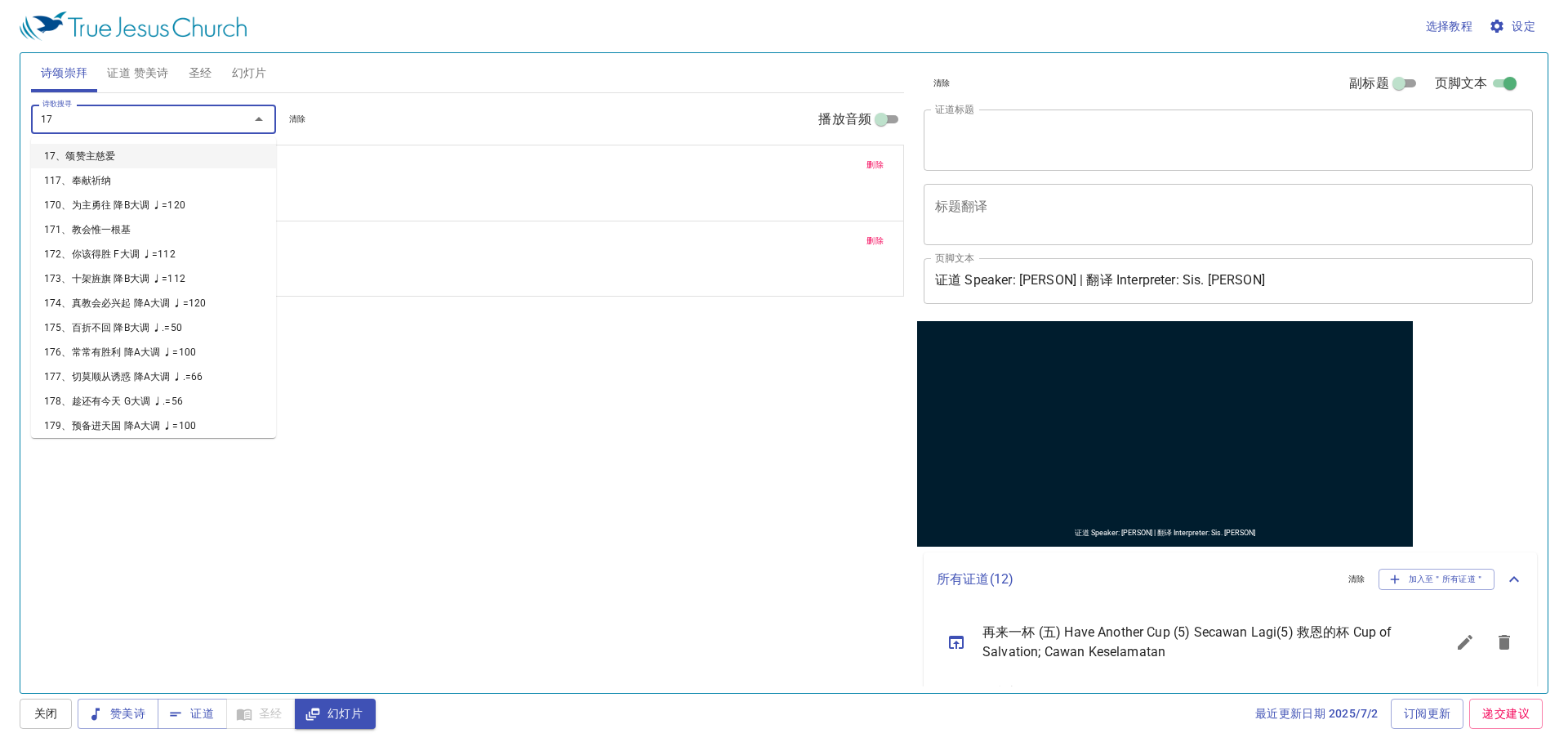type on "173" 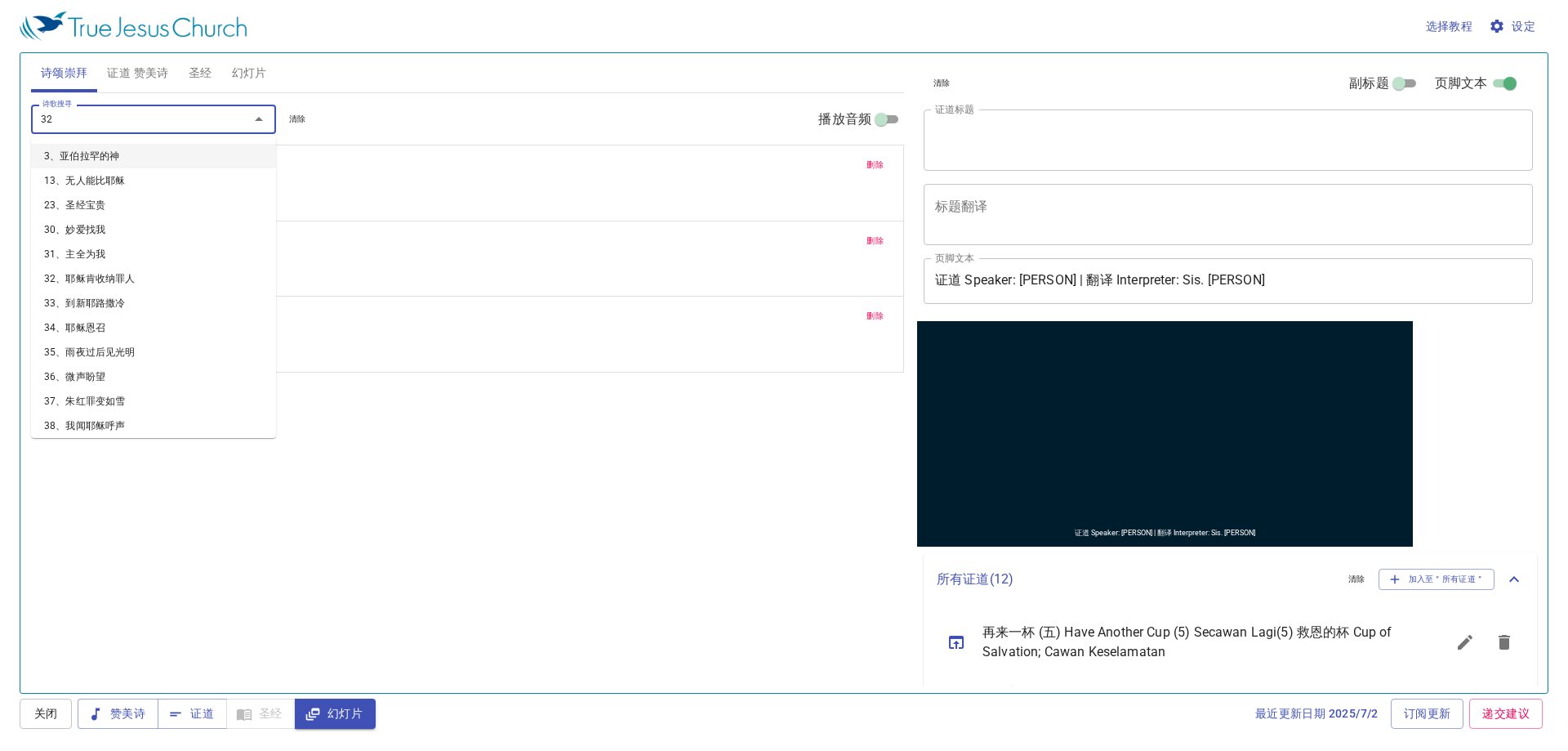 type on "322" 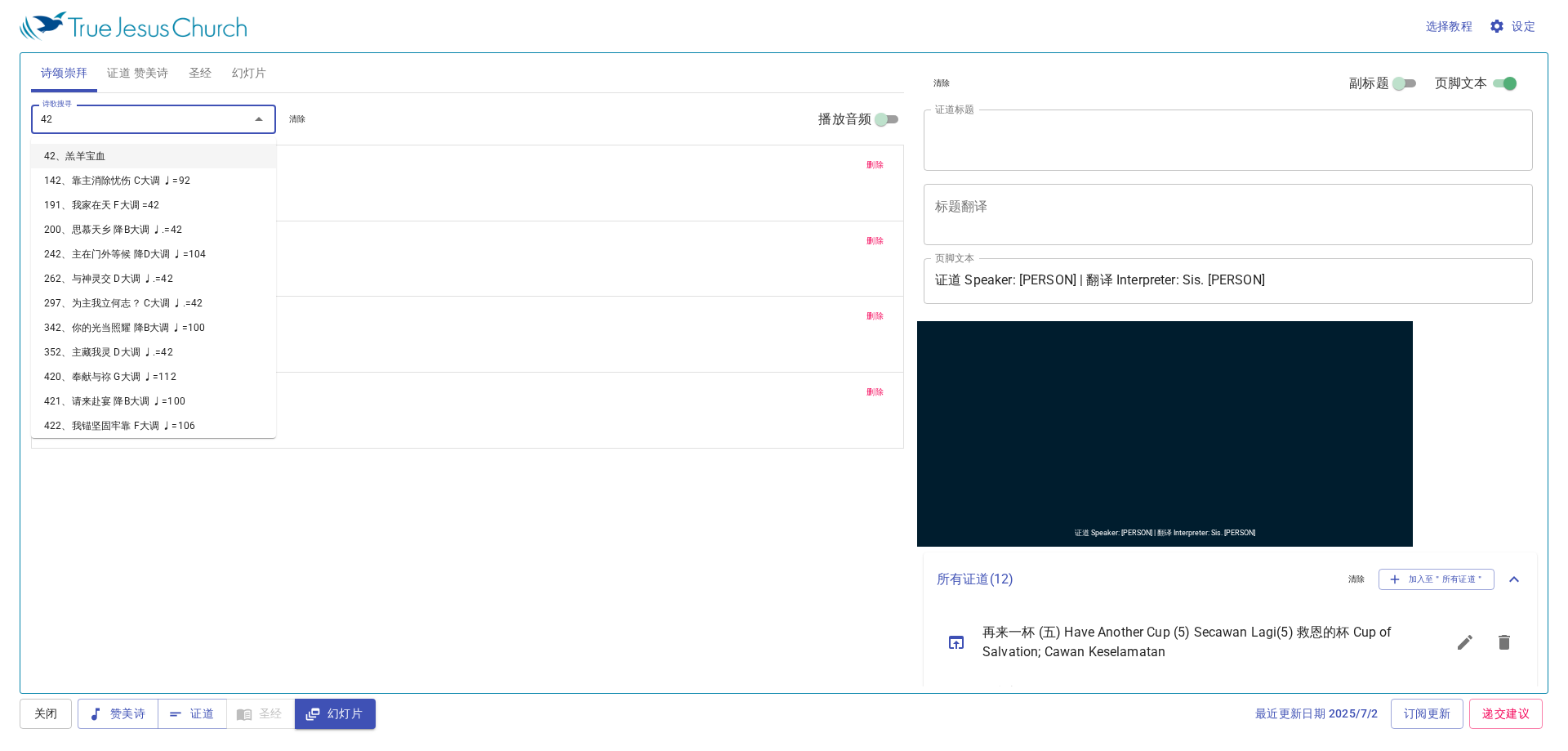 type on "422" 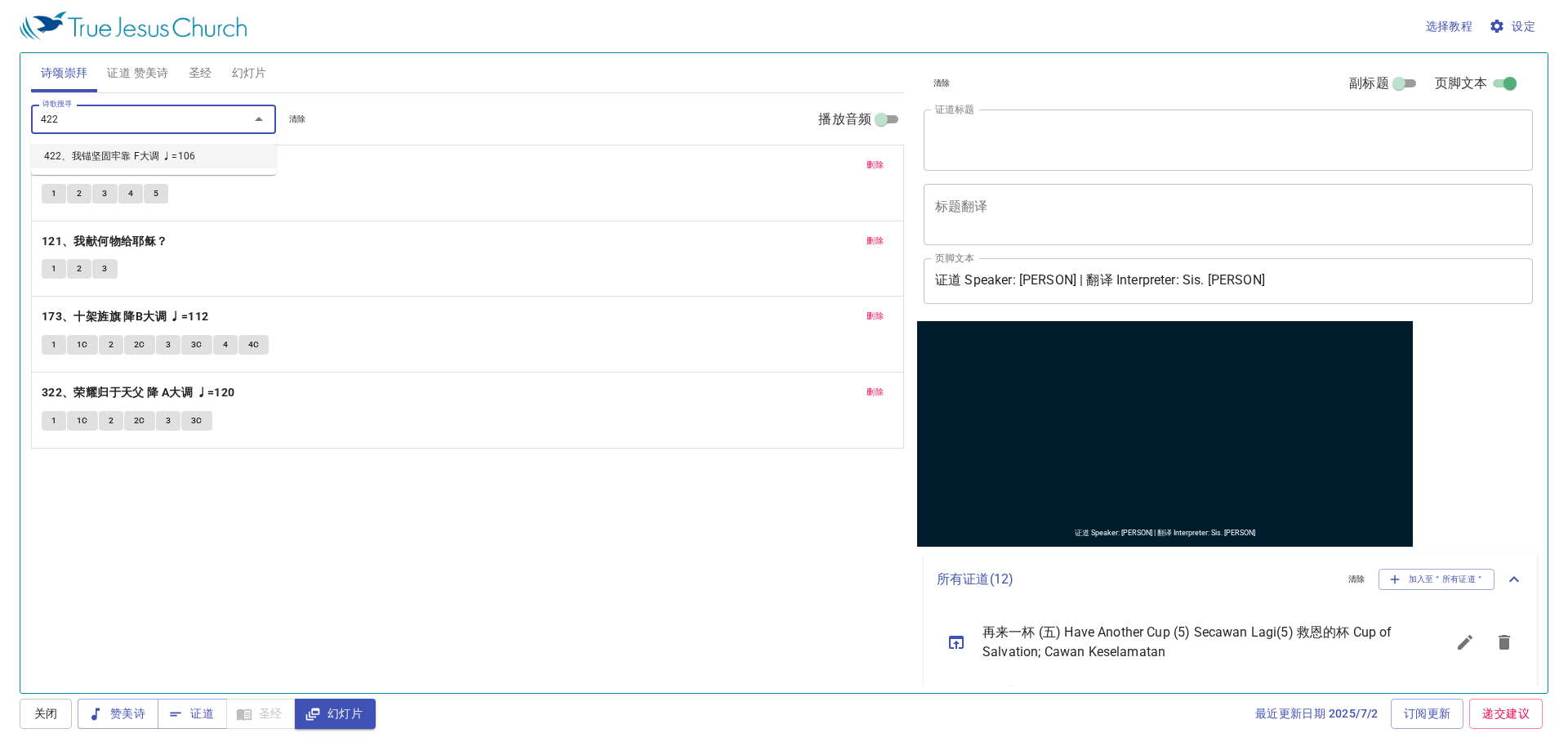 type 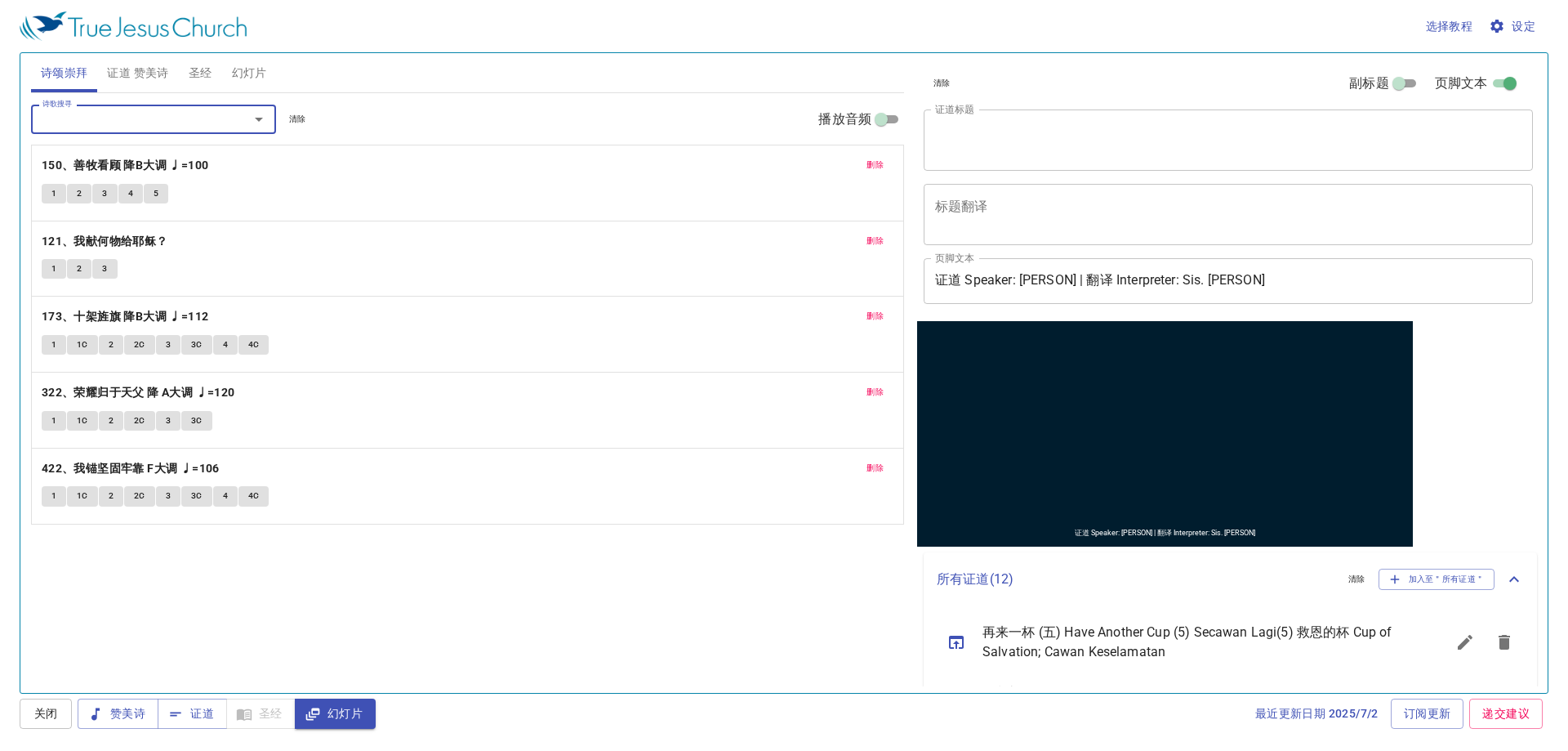 click on "证道 赞美诗" at bounding box center [137, 73] 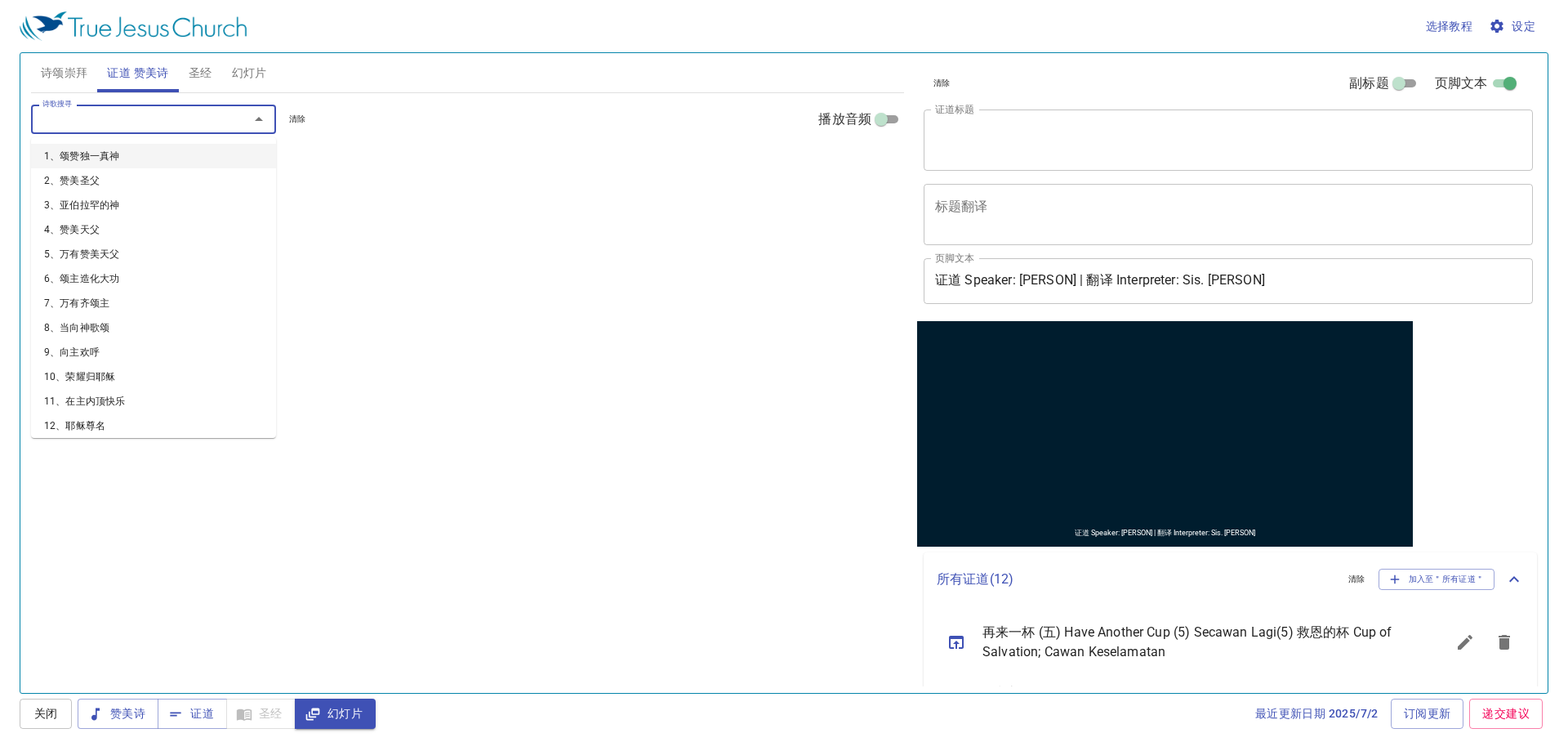 click on "诗歌搜寻" at bounding box center [129, 118] 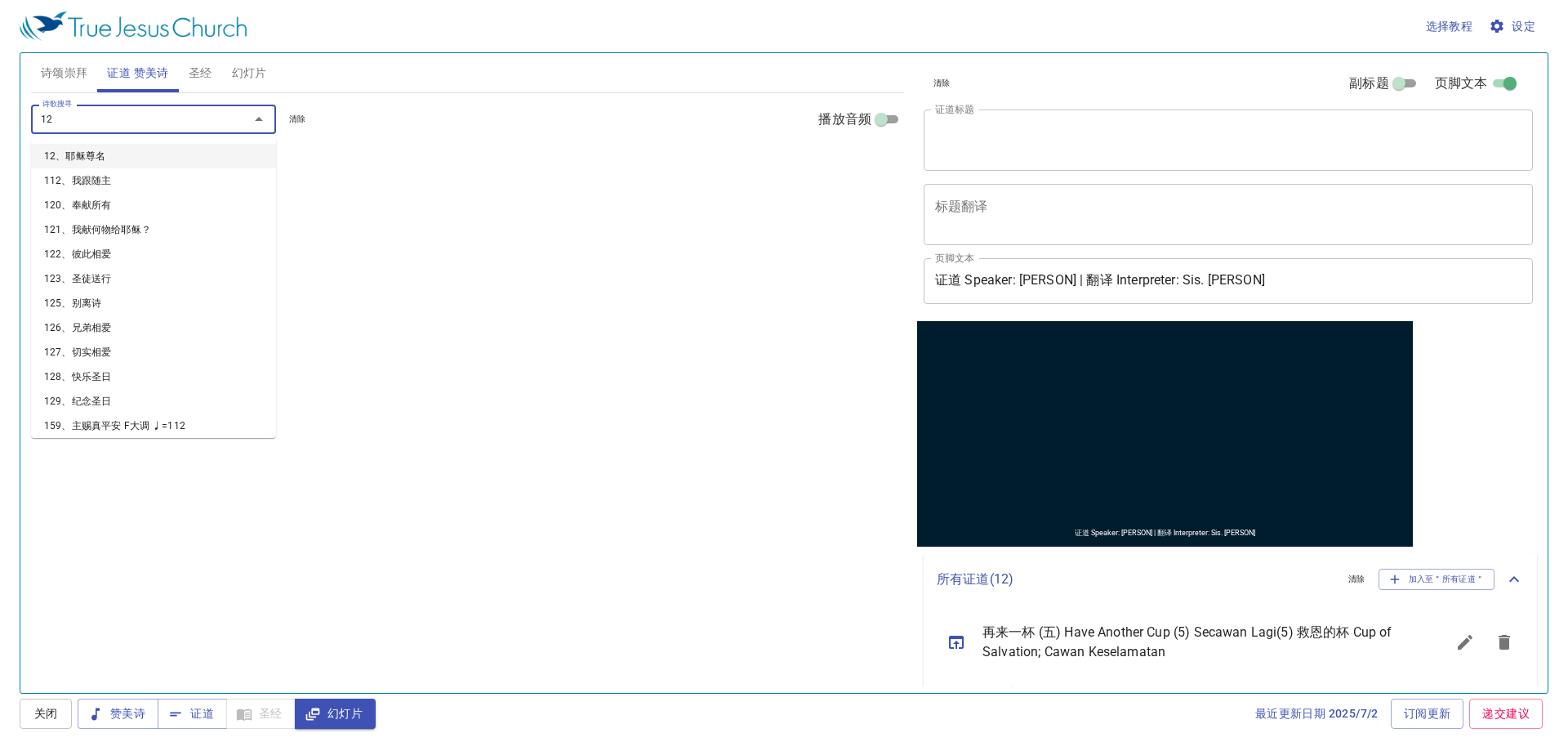 type on "129" 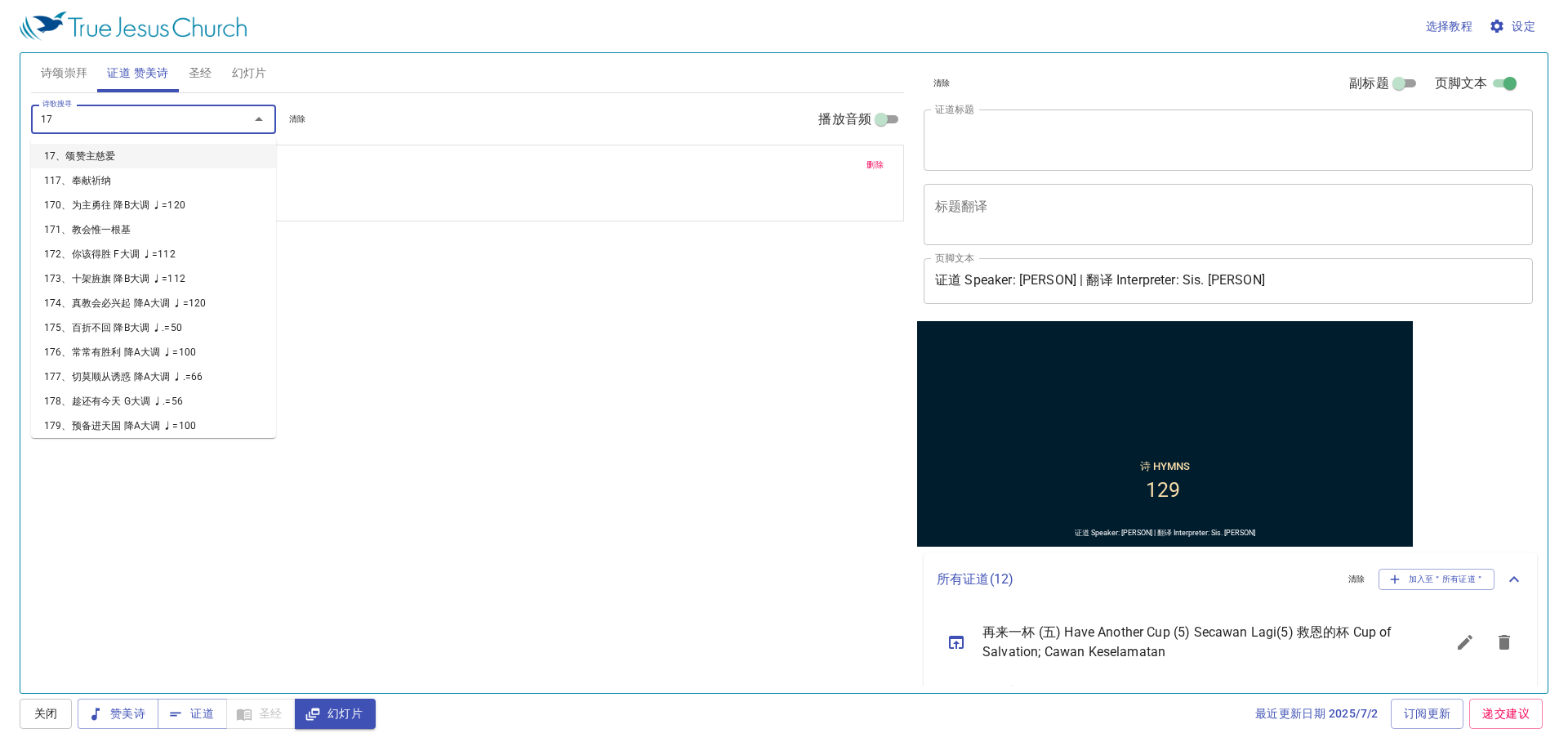type on "177" 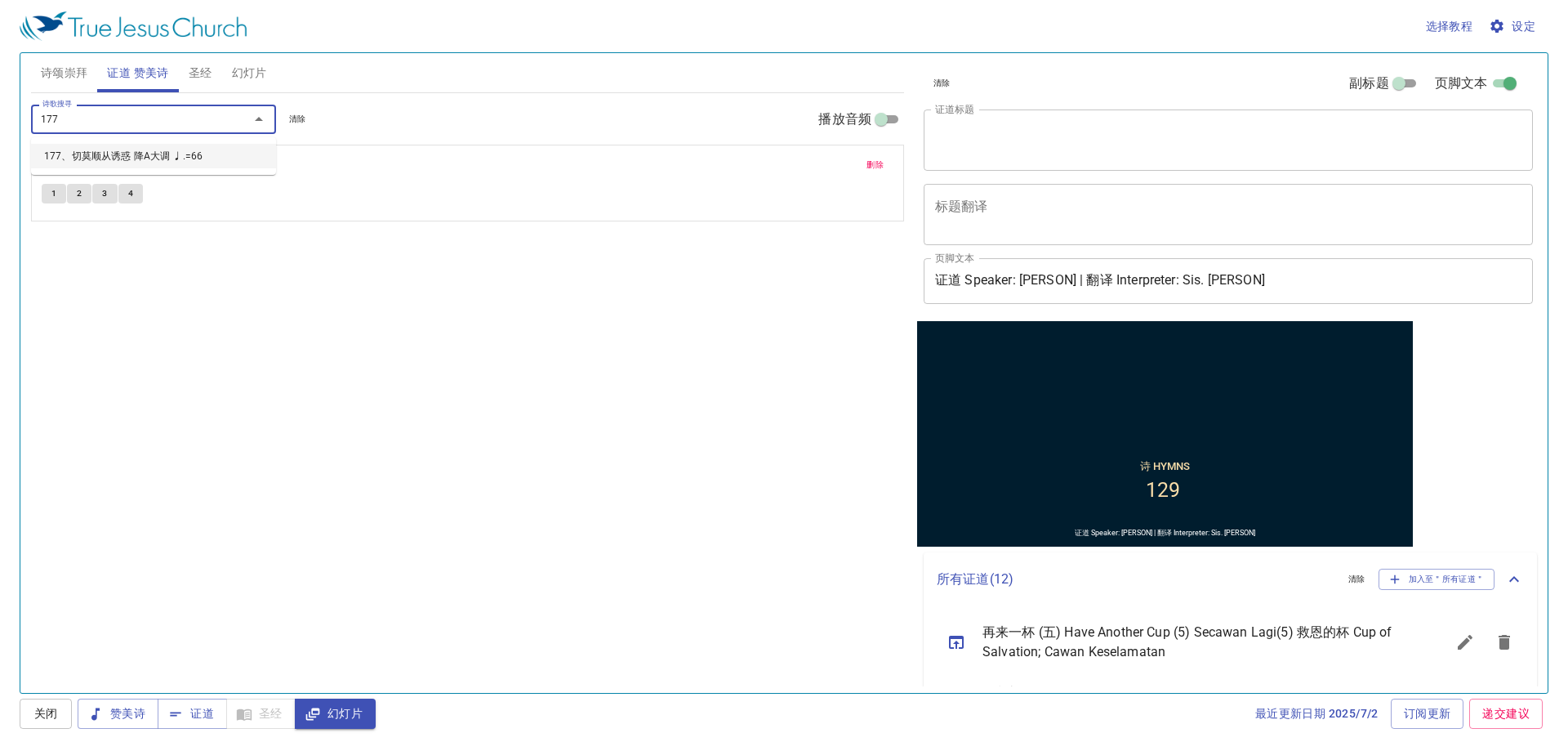 type 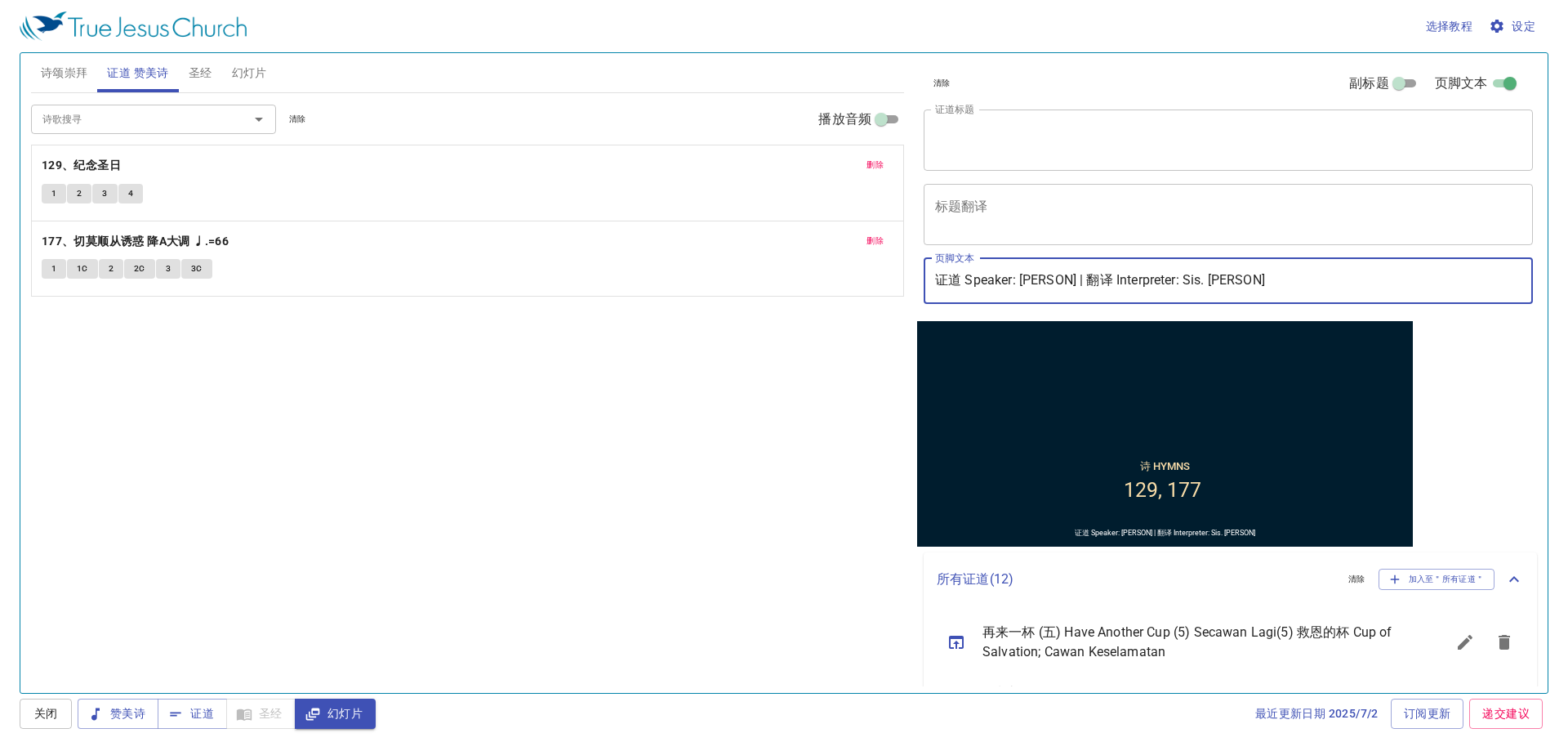 drag, startPoint x: 1020, startPoint y: 285, endPoint x: 1106, endPoint y: 297, distance: 86.83317 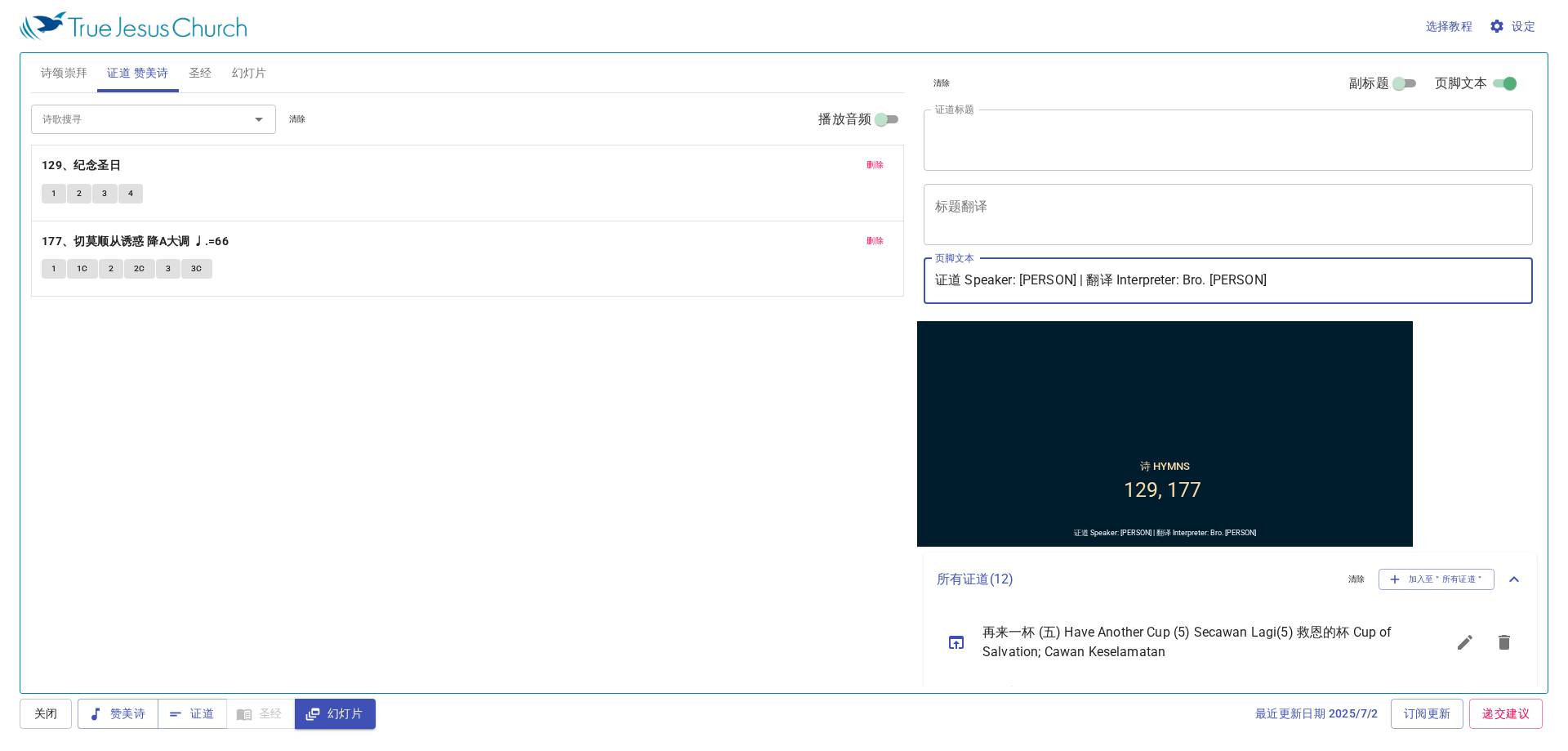 type on "证道 Speaker: Pdt. Maleakhi | 翻译 Interpreter: Bro. Shawn Hee" 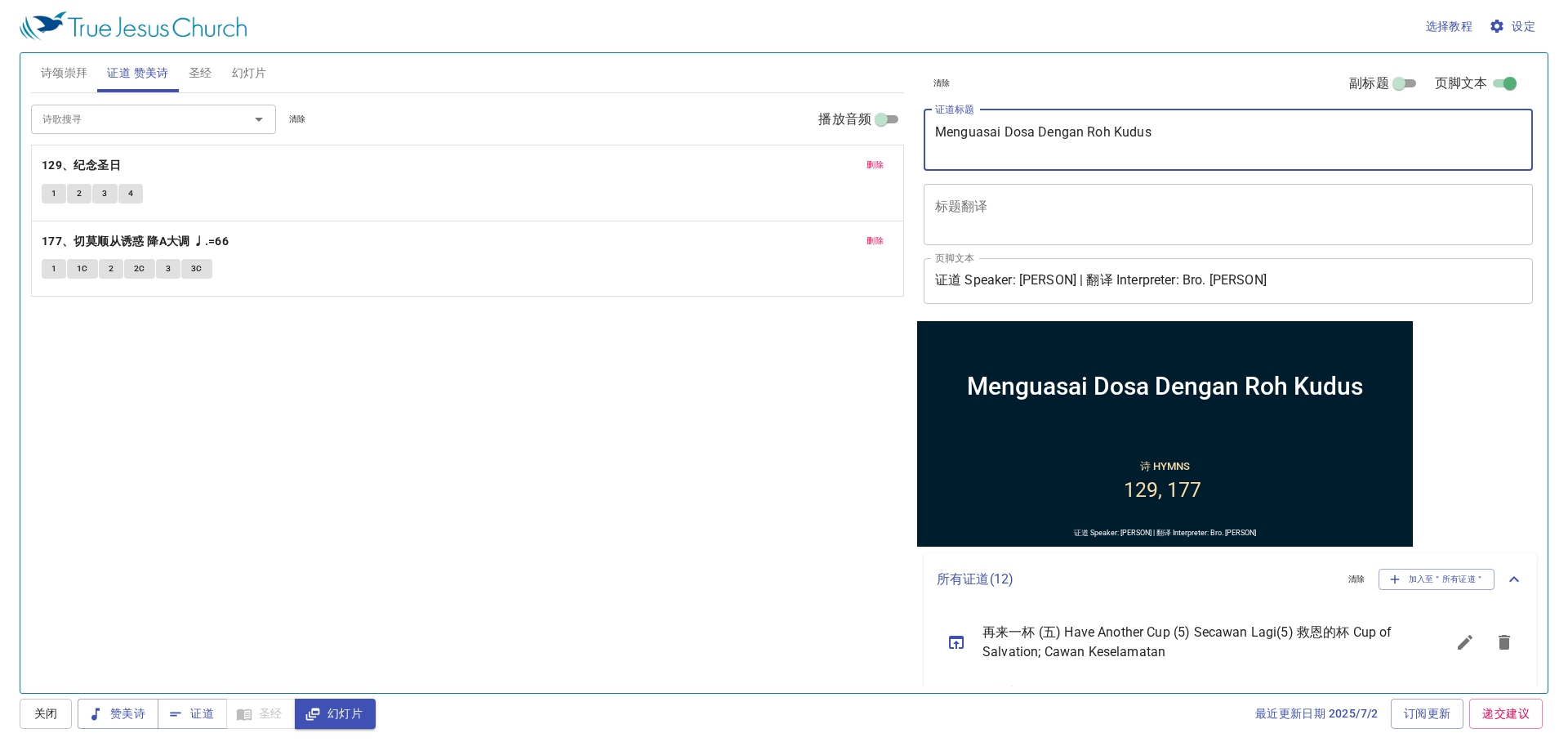 type on "Menguasai Dosa Dengan Roh Kudus" 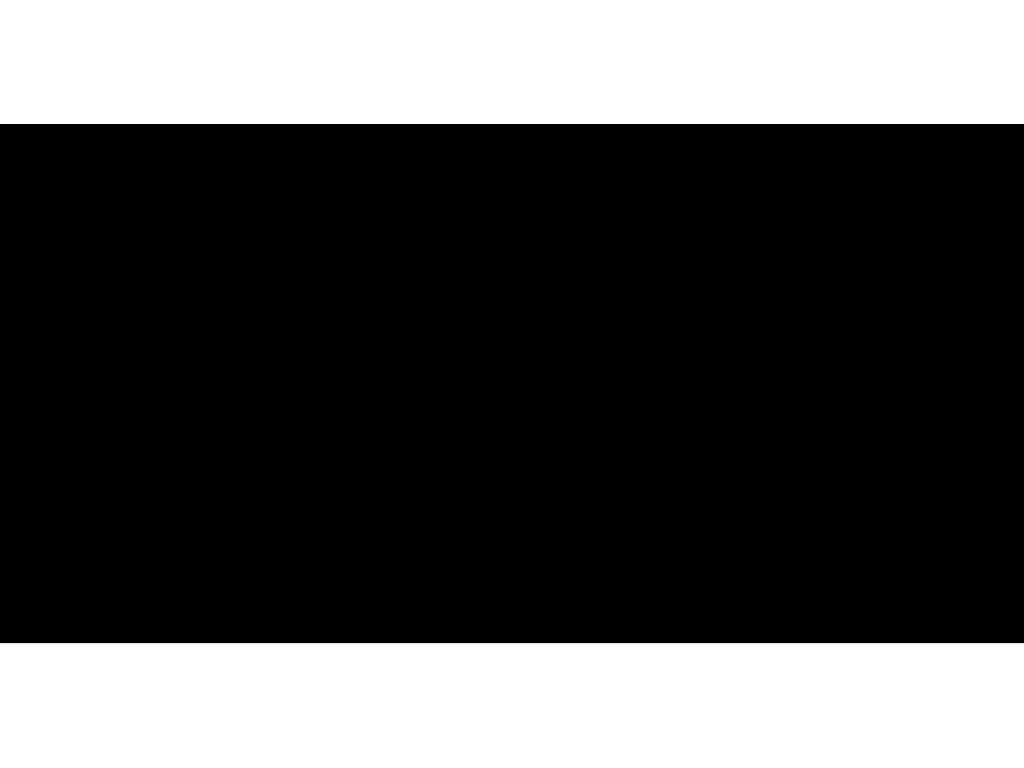 scroll, scrollTop: 0, scrollLeft: 0, axis: both 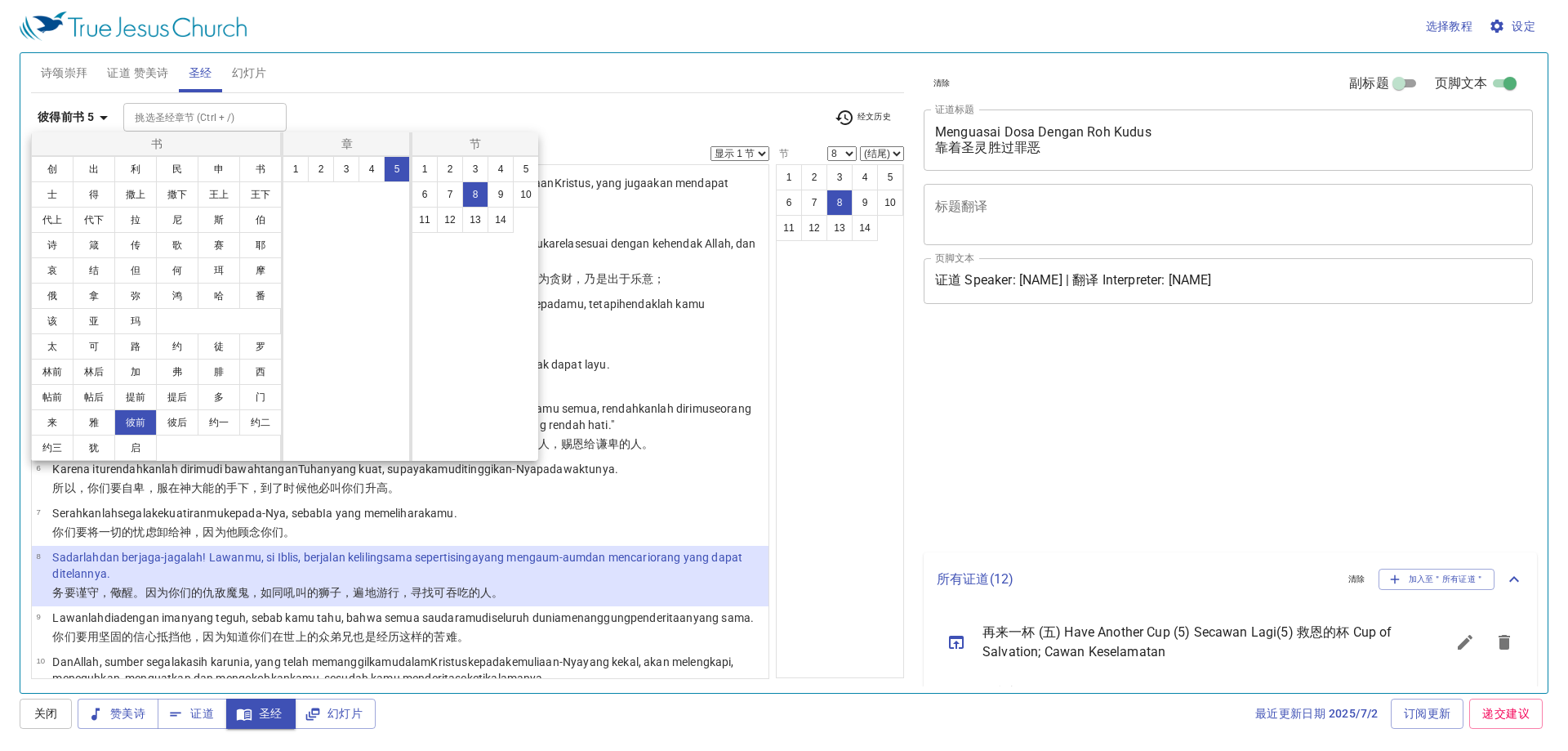 select on "8" 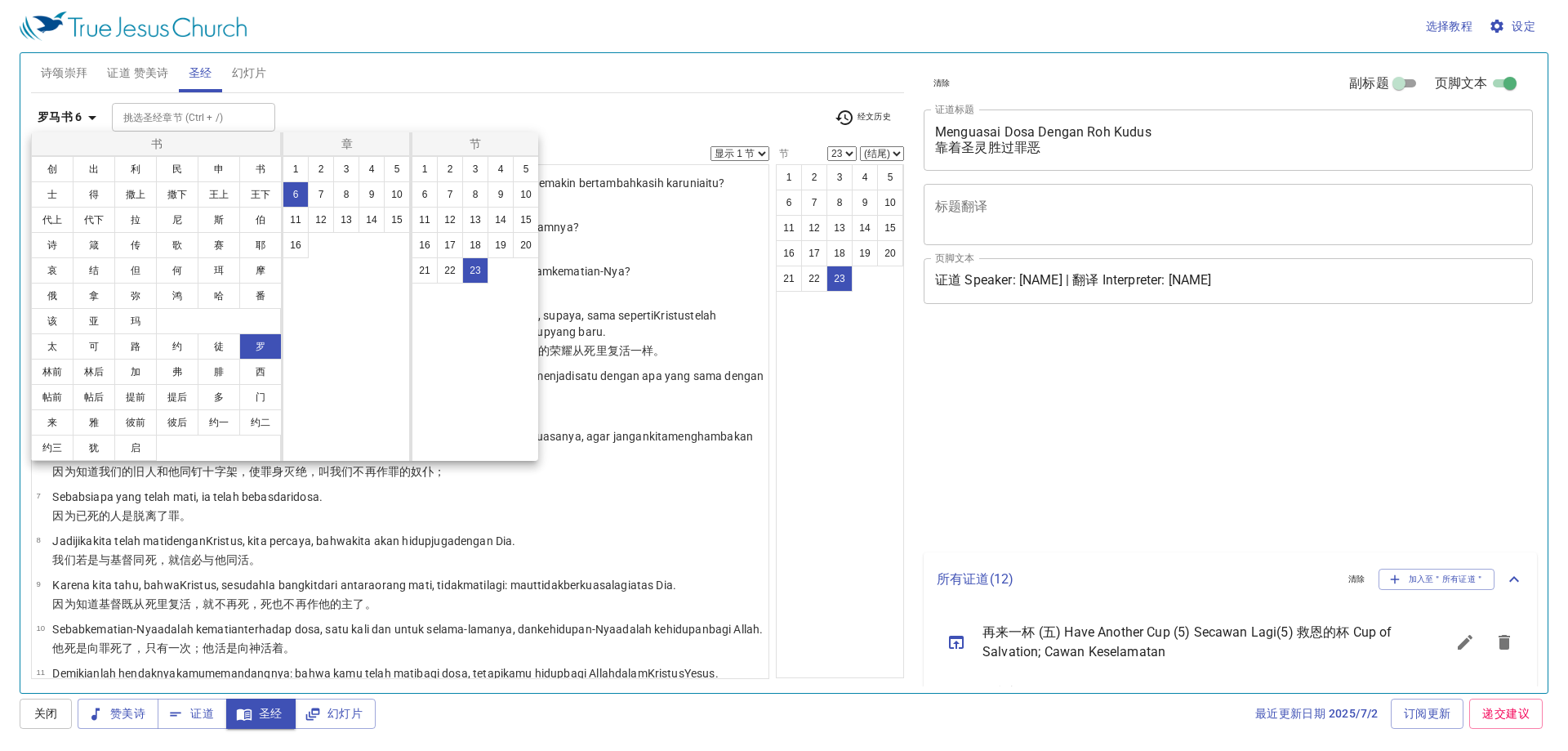 select on "23" 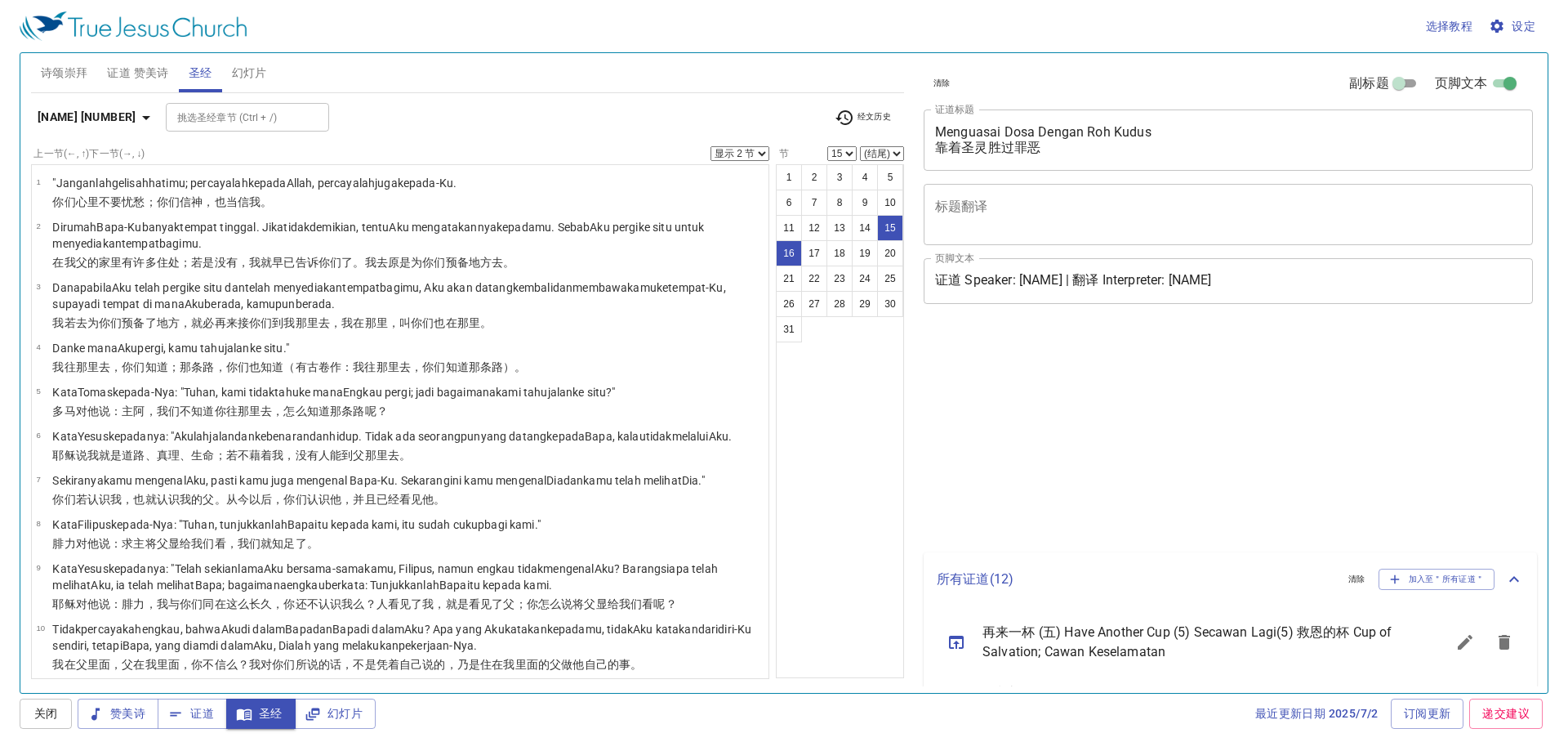 select on "2" 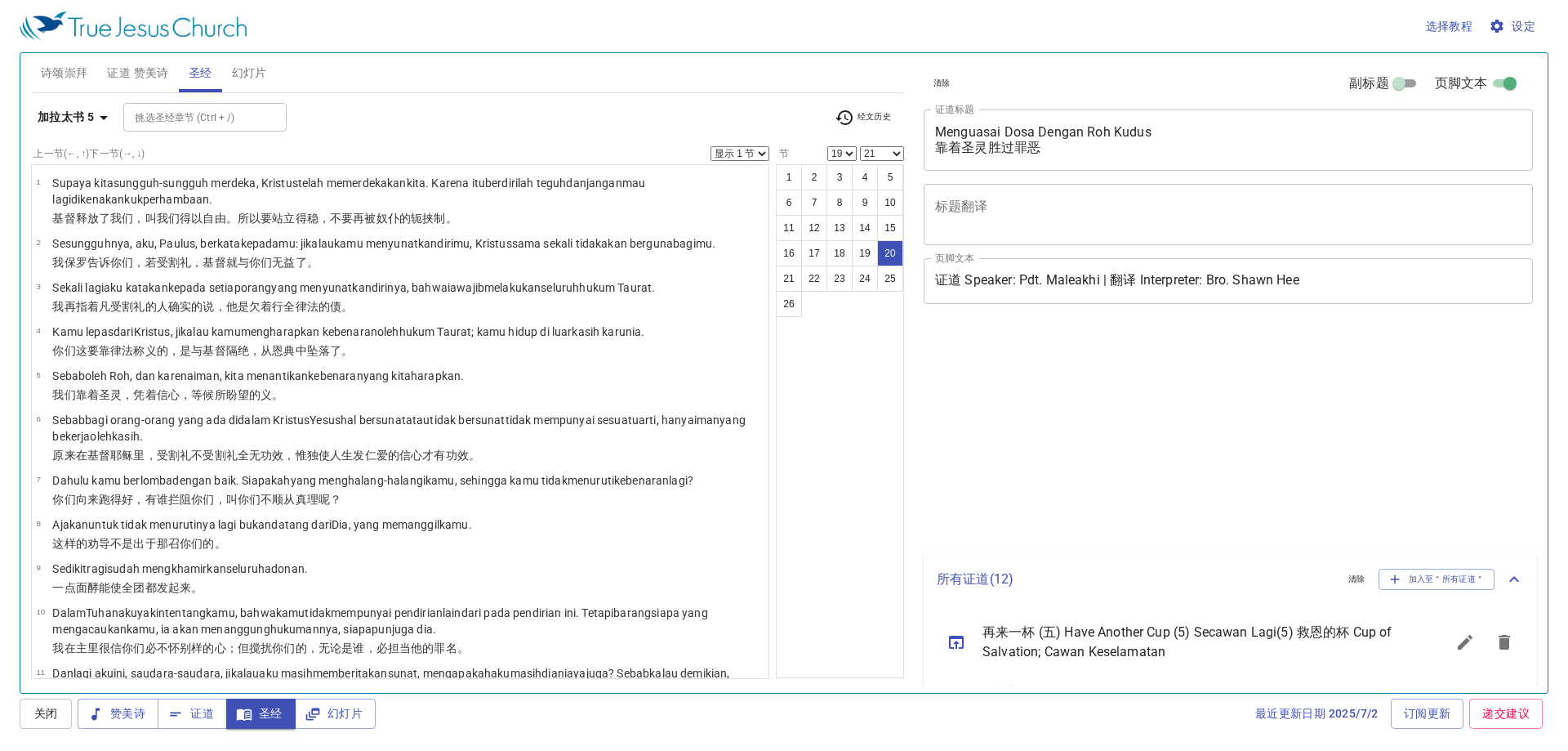 select on "19" 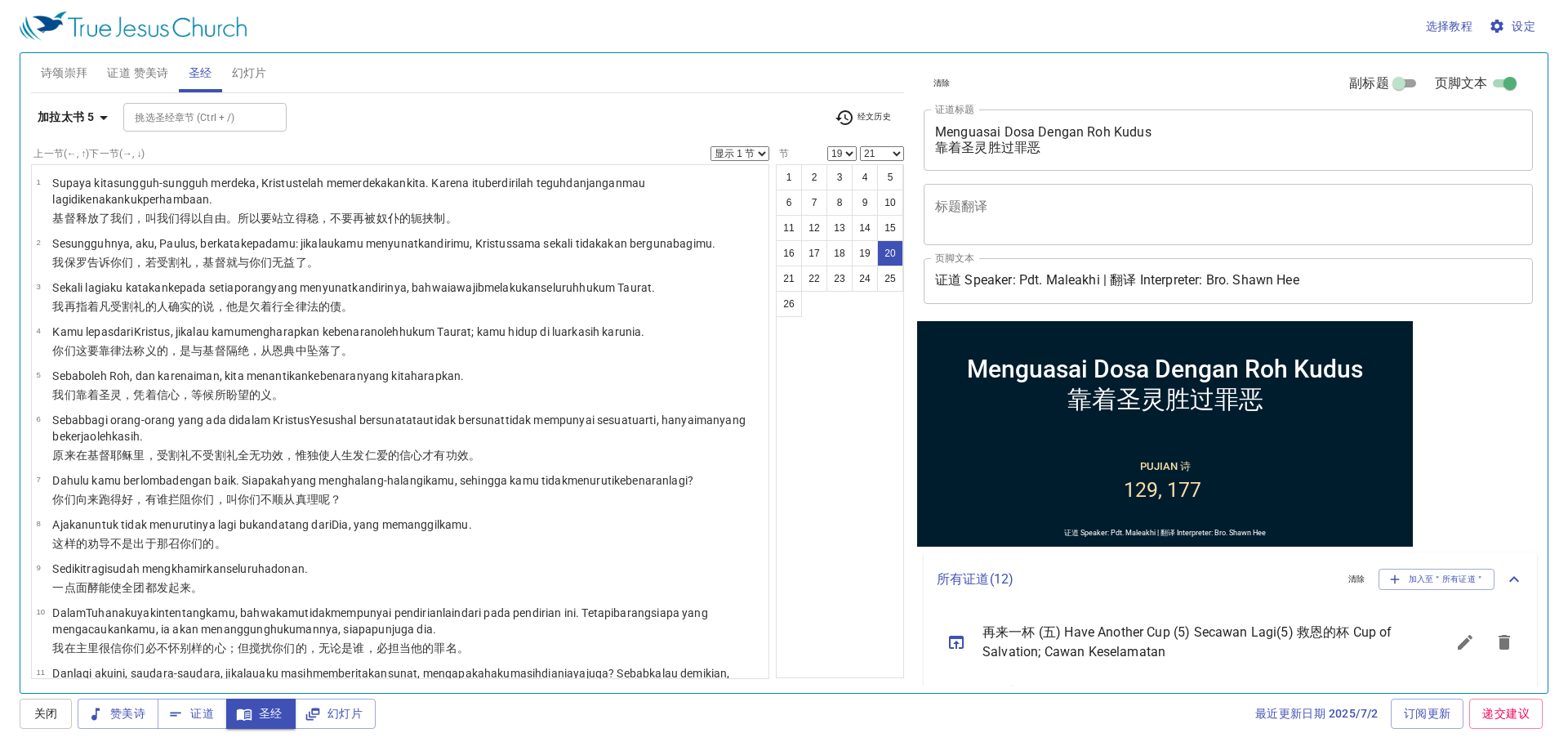 scroll, scrollTop: 664, scrollLeft: 0, axis: vertical 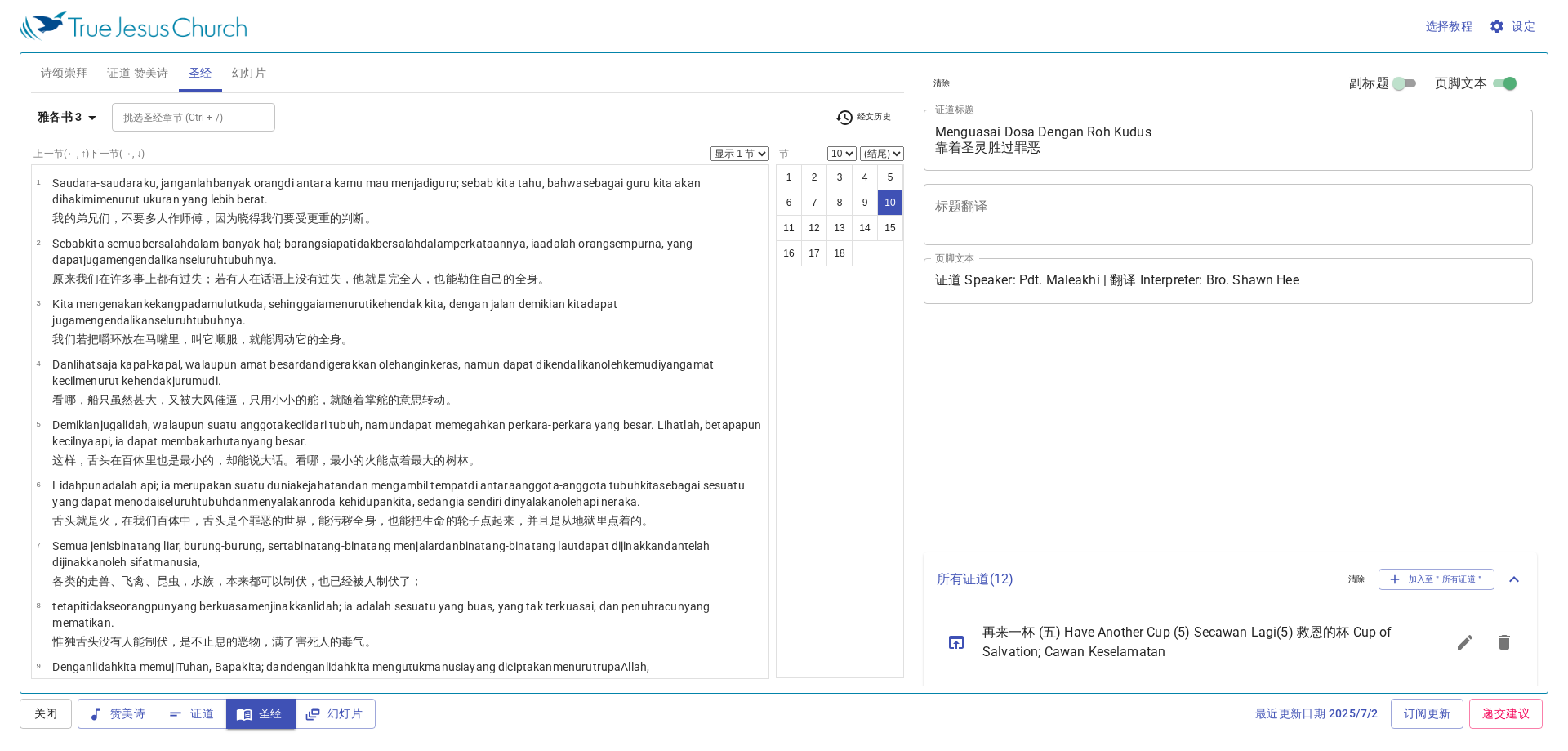 select on "10" 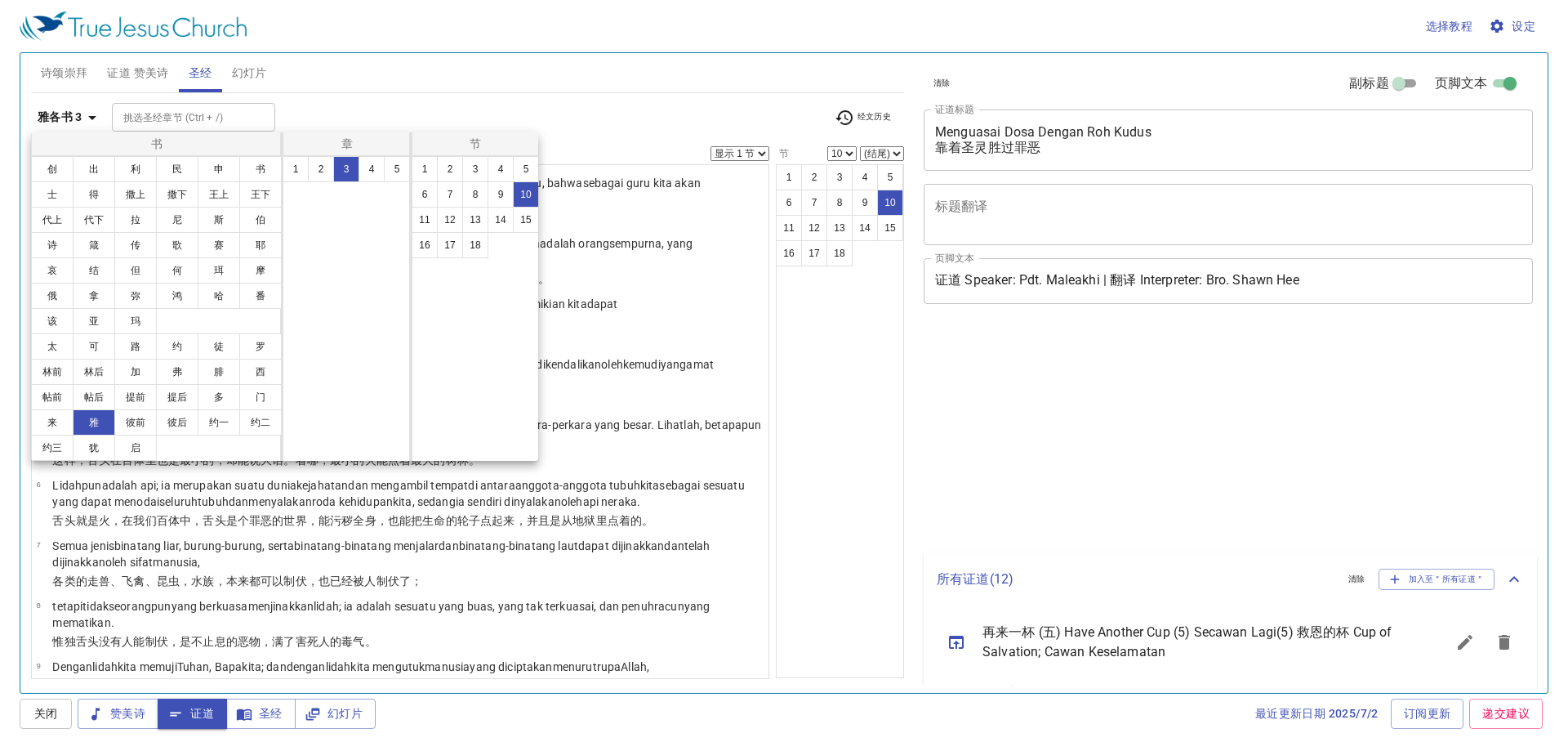 select on "10" 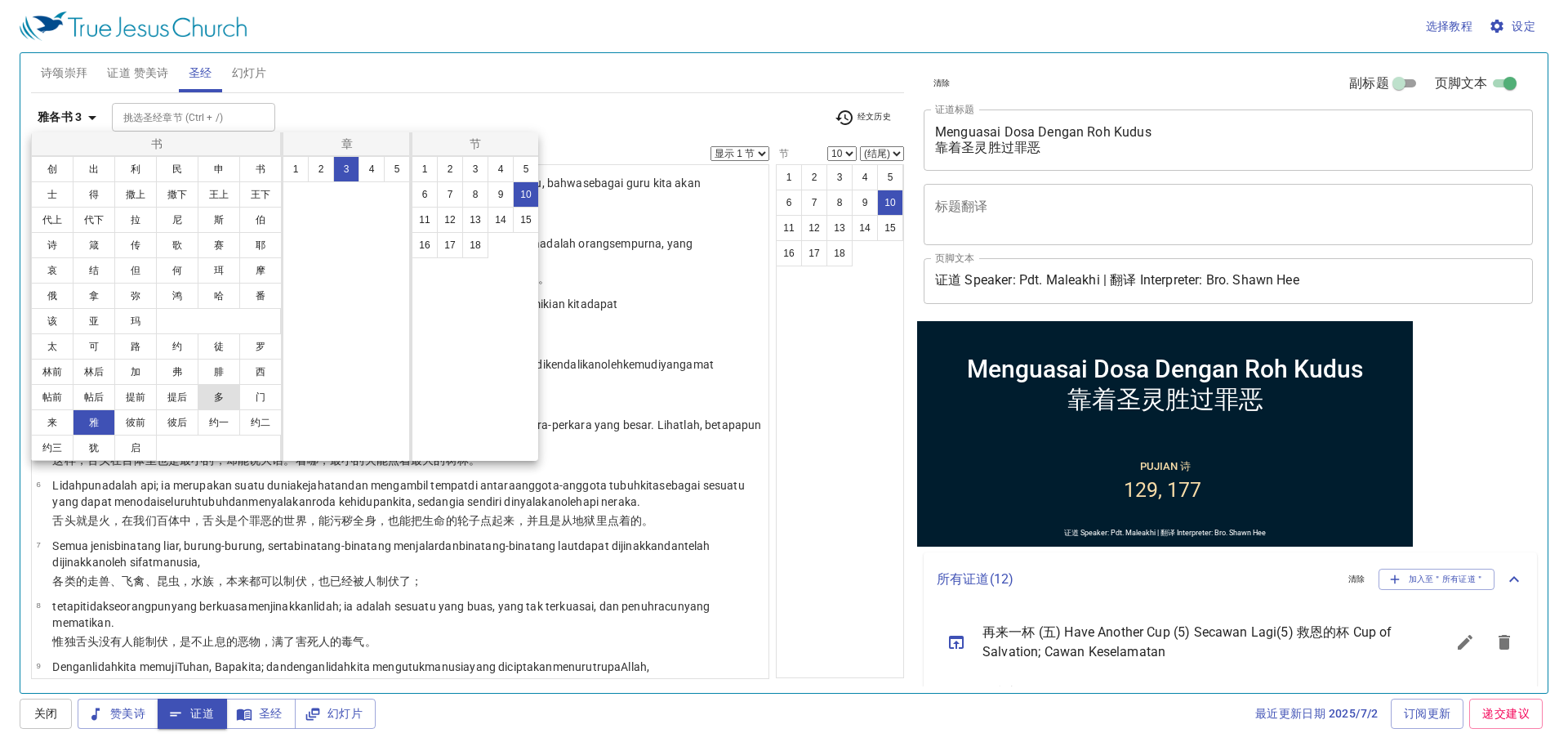 scroll, scrollTop: 300, scrollLeft: 0, axis: vertical 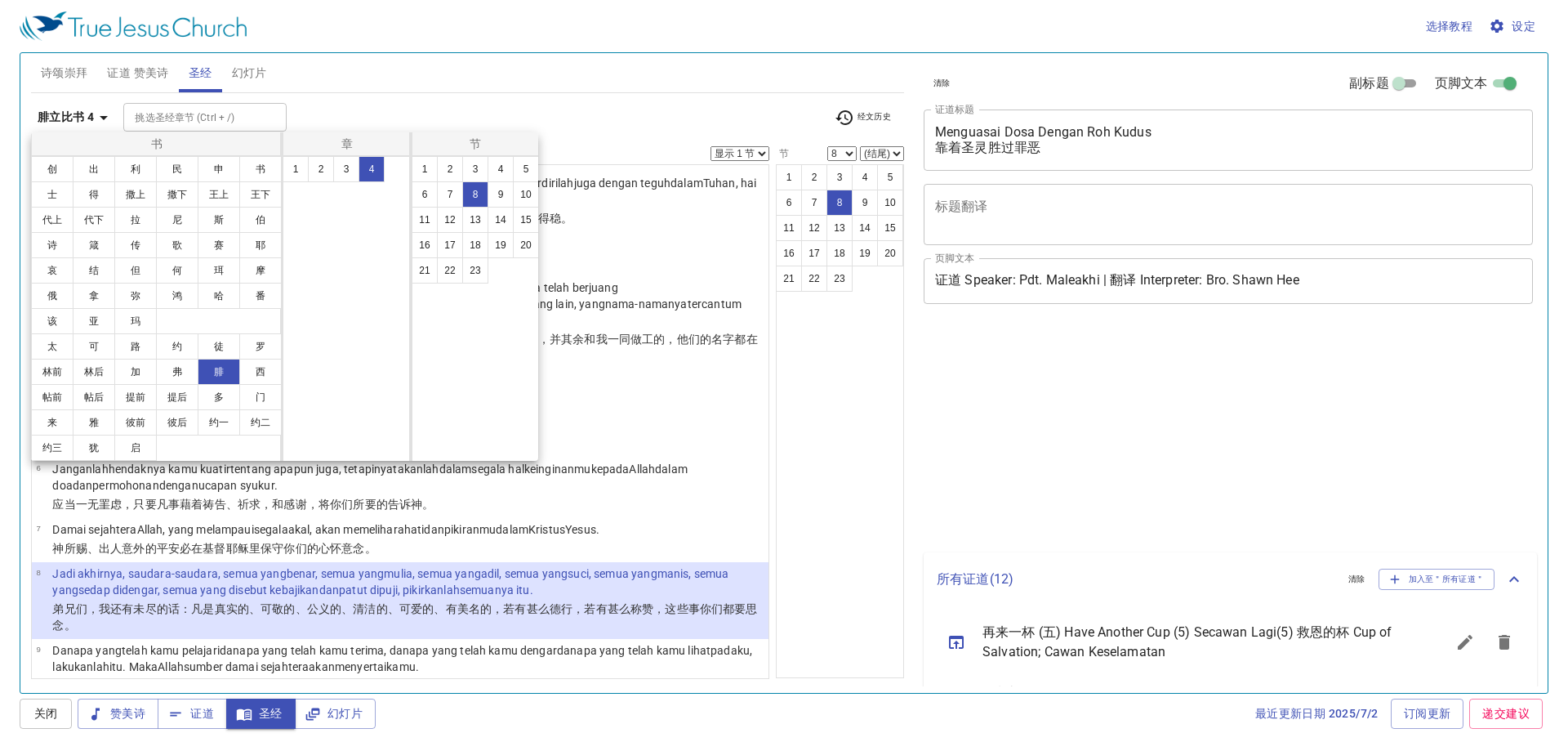 select on "8" 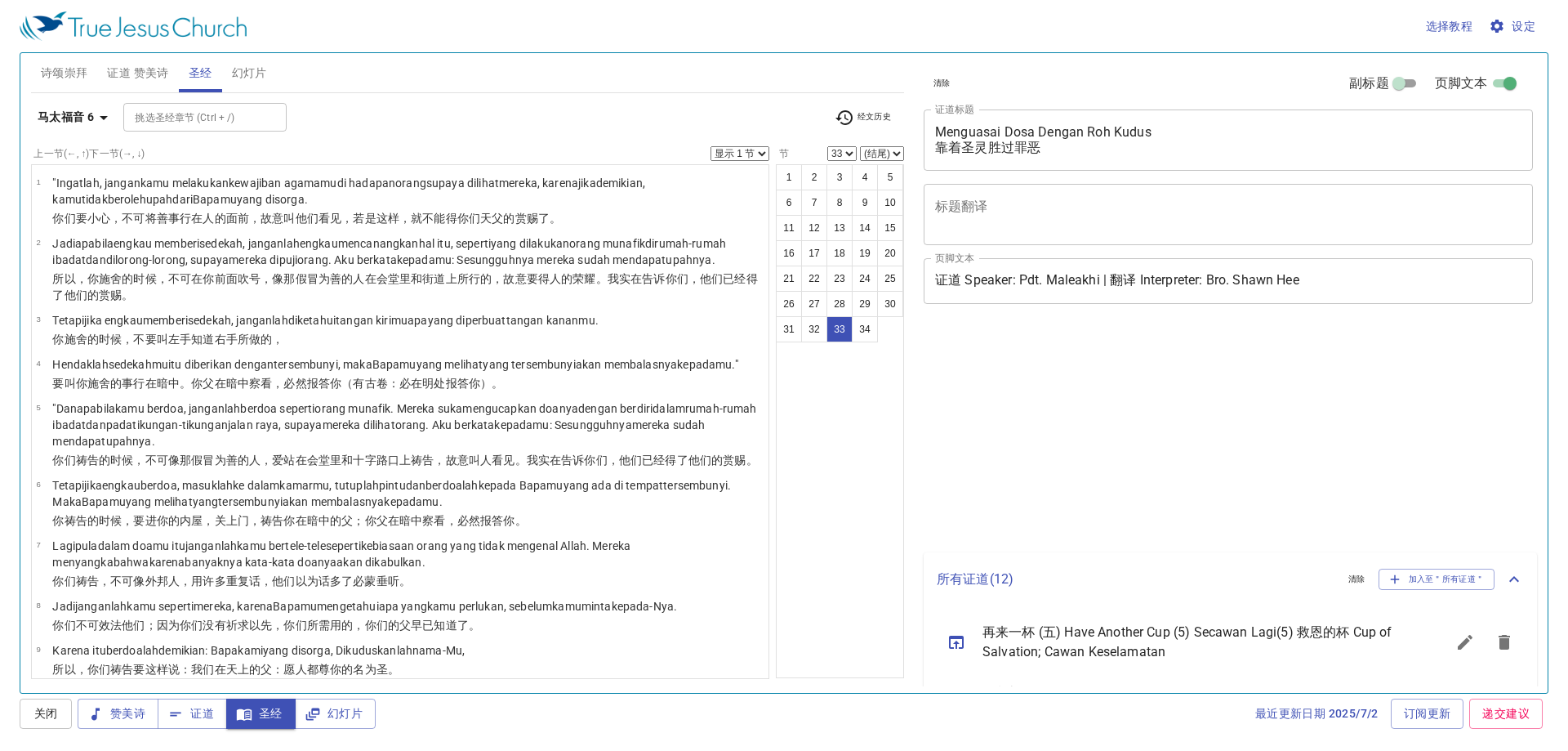 select on "33" 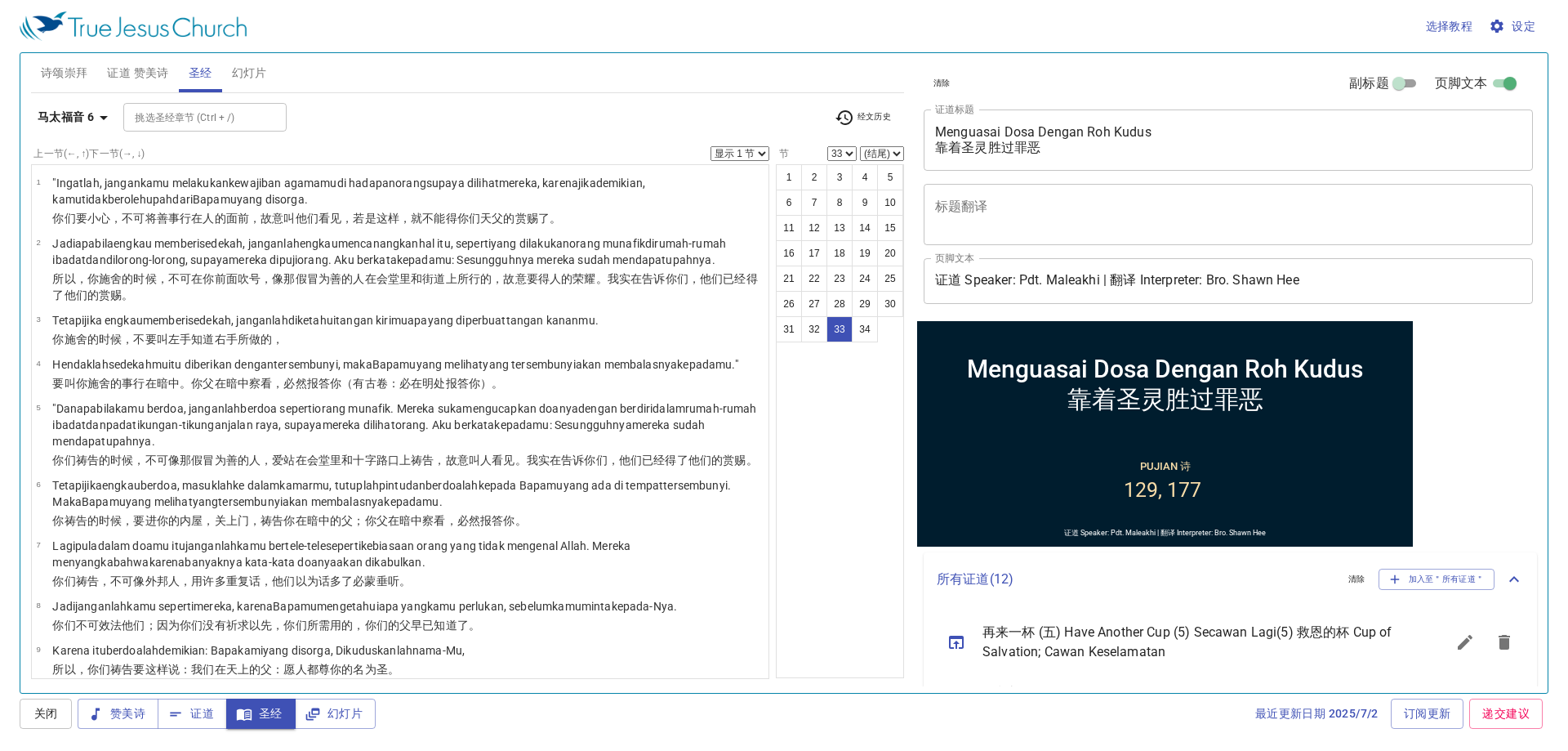 scroll, scrollTop: 1409, scrollLeft: 0, axis: vertical 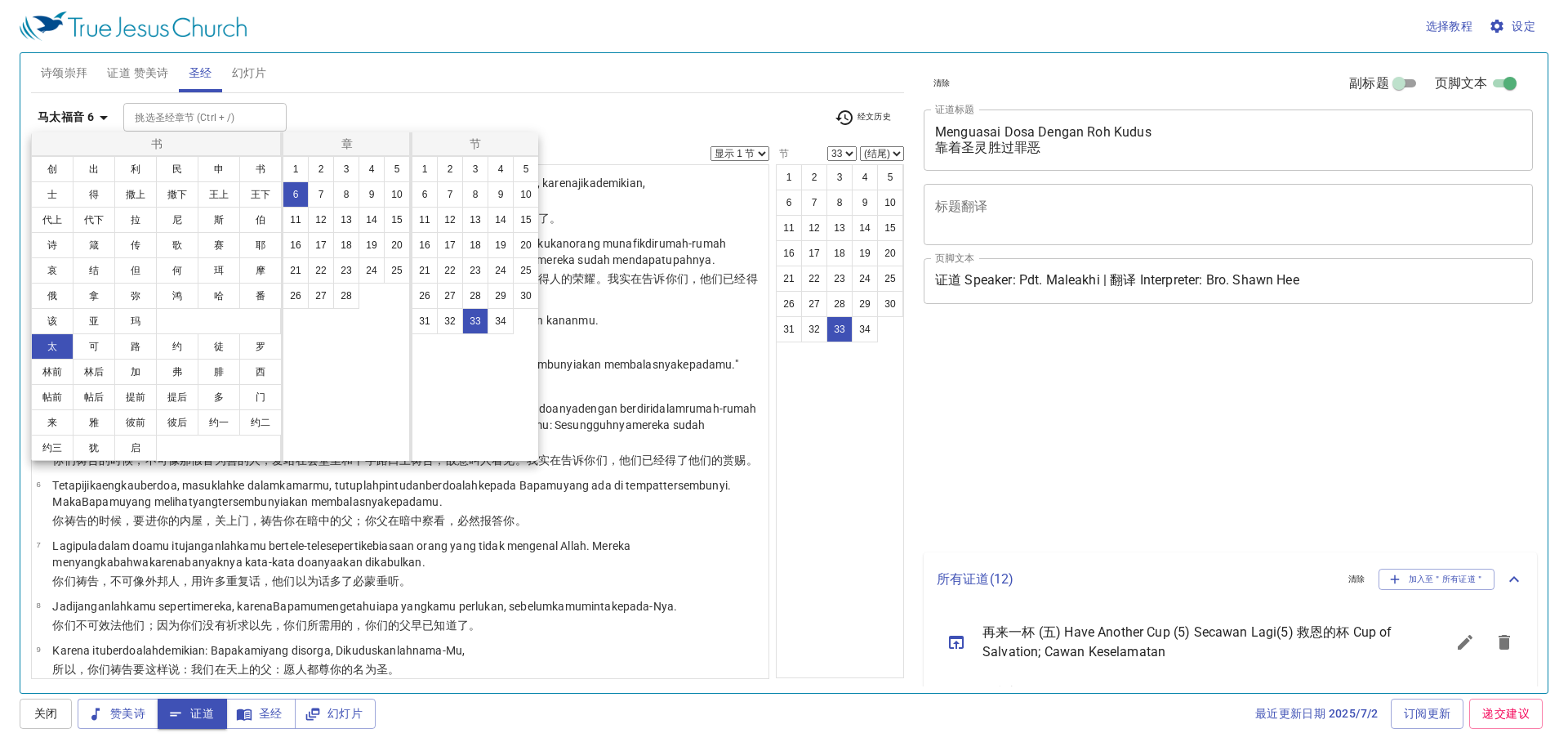 select on "33" 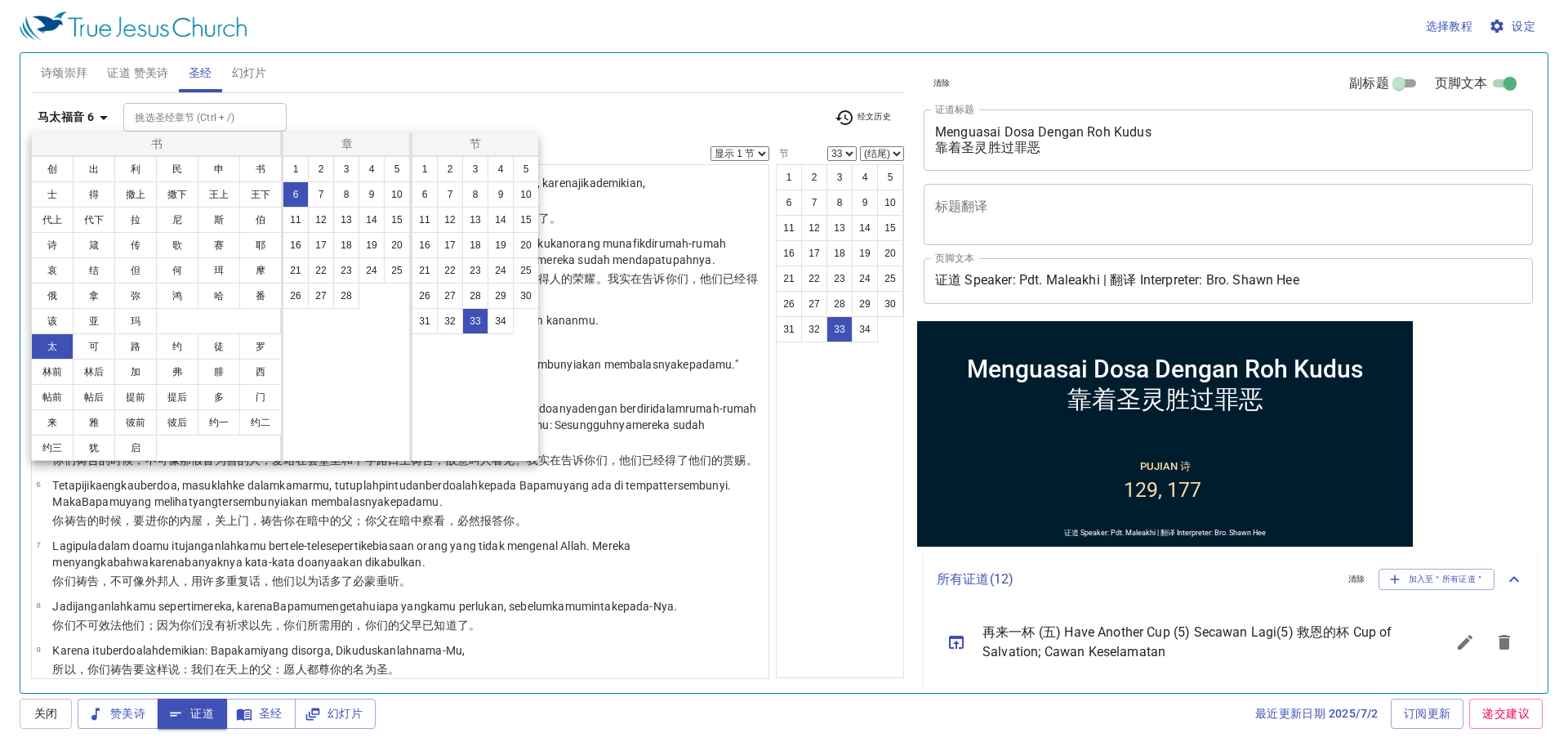 scroll, scrollTop: 1409, scrollLeft: 0, axis: vertical 